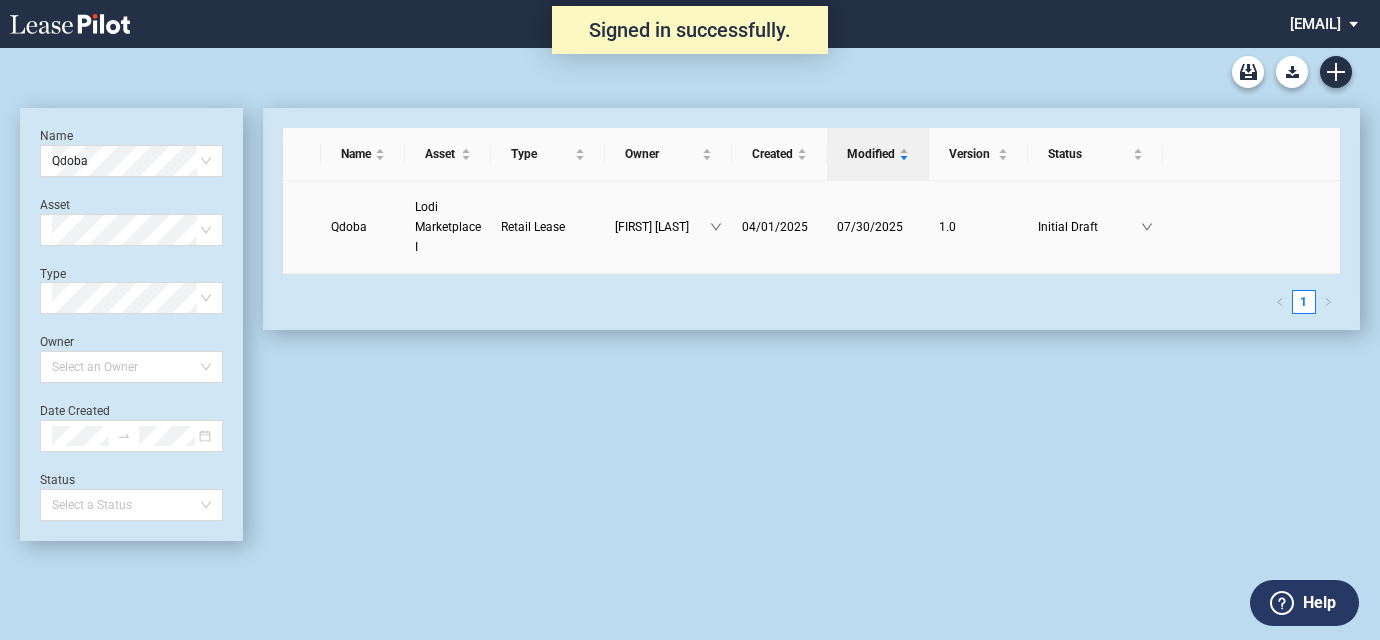 scroll, scrollTop: 0, scrollLeft: 0, axis: both 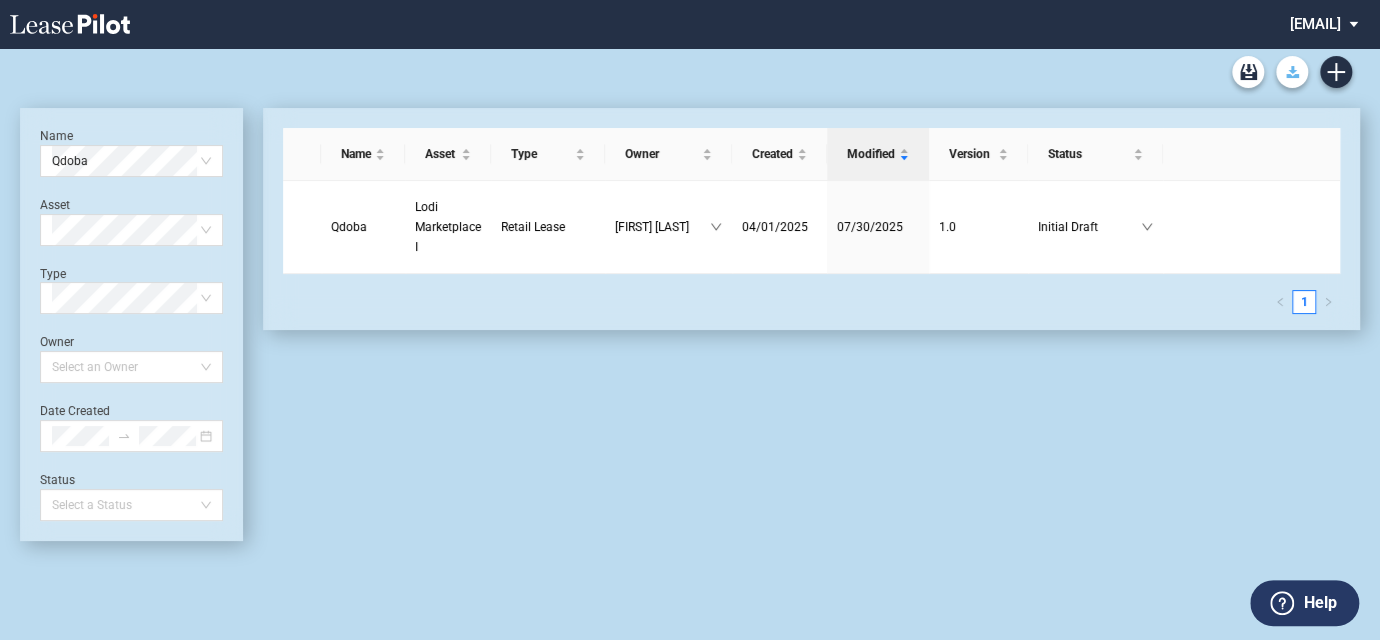 click 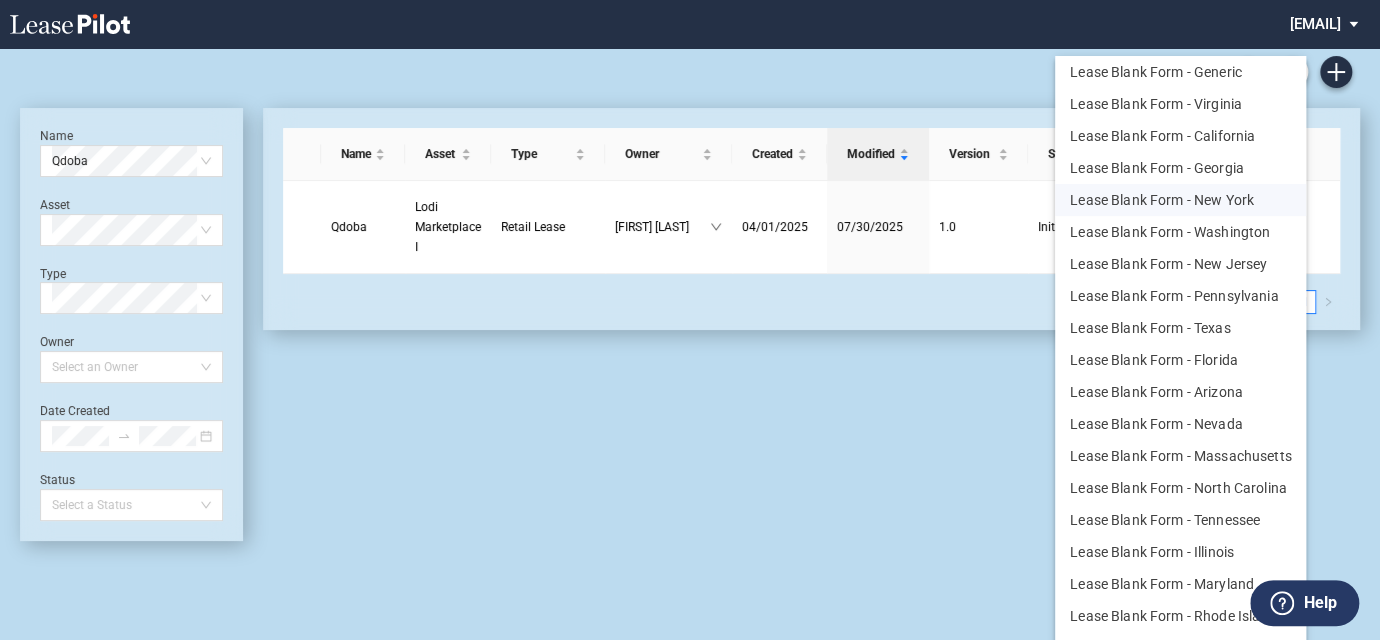 click on "Lease Blank Form - New York" at bounding box center (1180, 200) 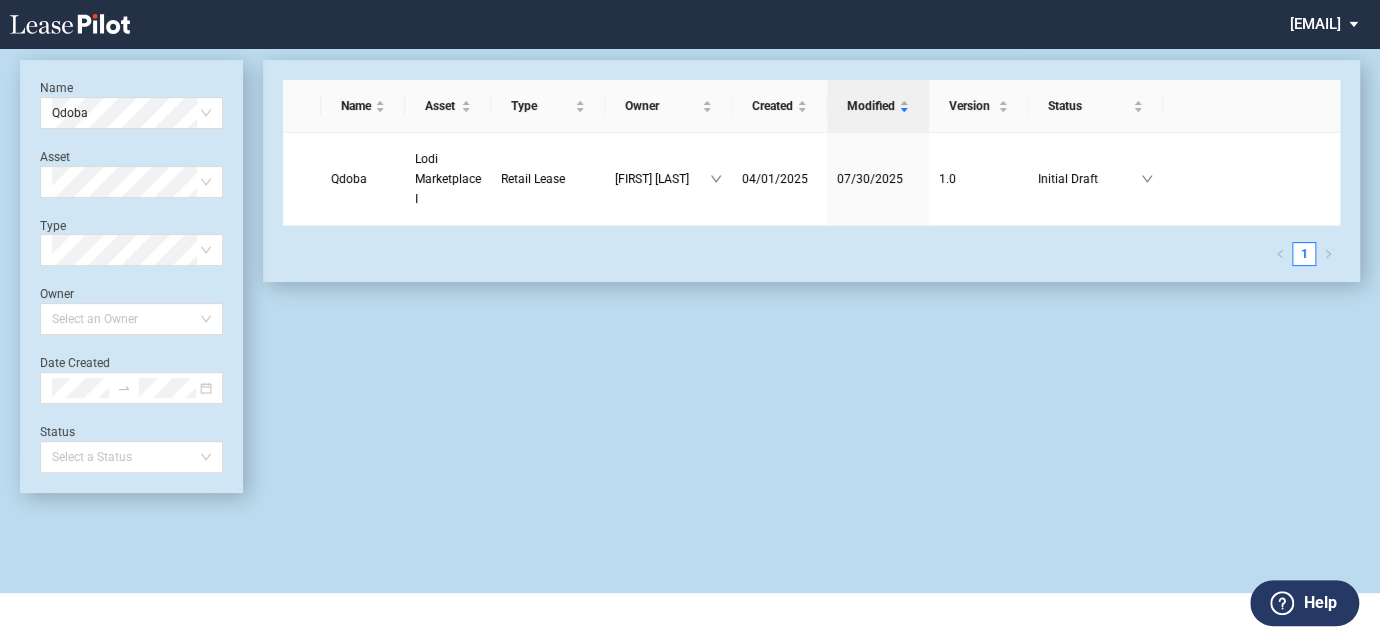 scroll, scrollTop: 0, scrollLeft: 0, axis: both 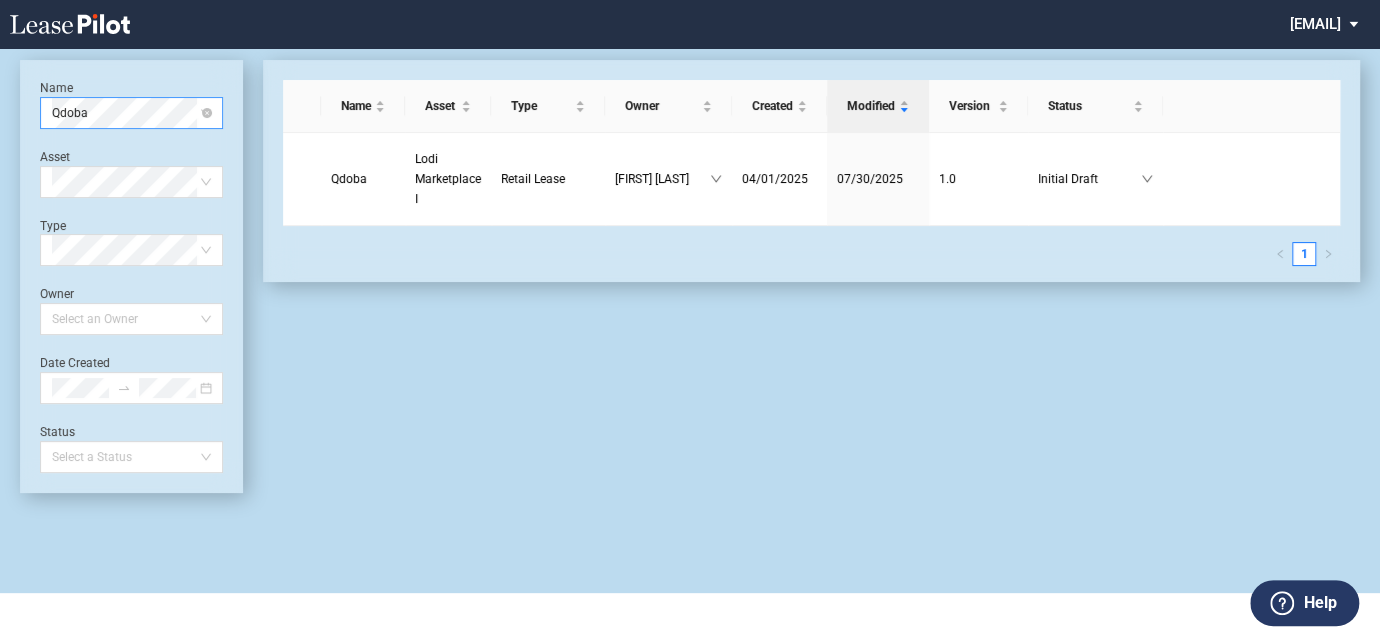 click on "Qdoba" at bounding box center [131, 113] 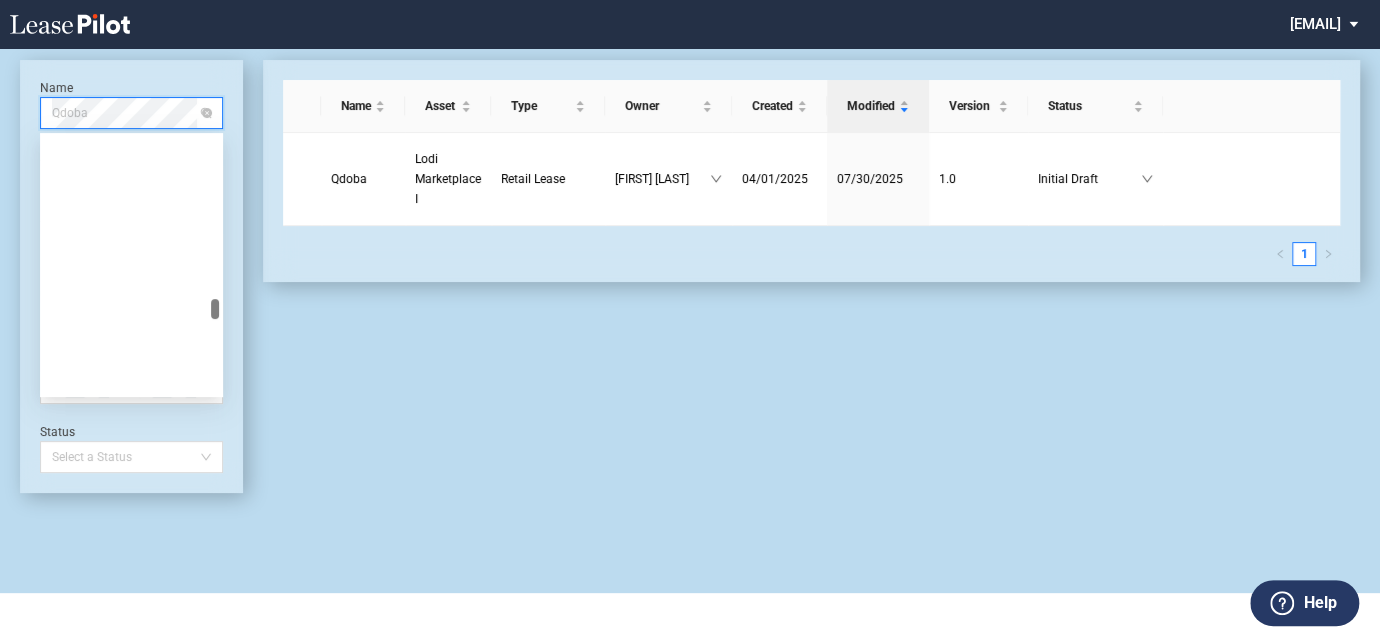 scroll, scrollTop: 12352, scrollLeft: 0, axis: vertical 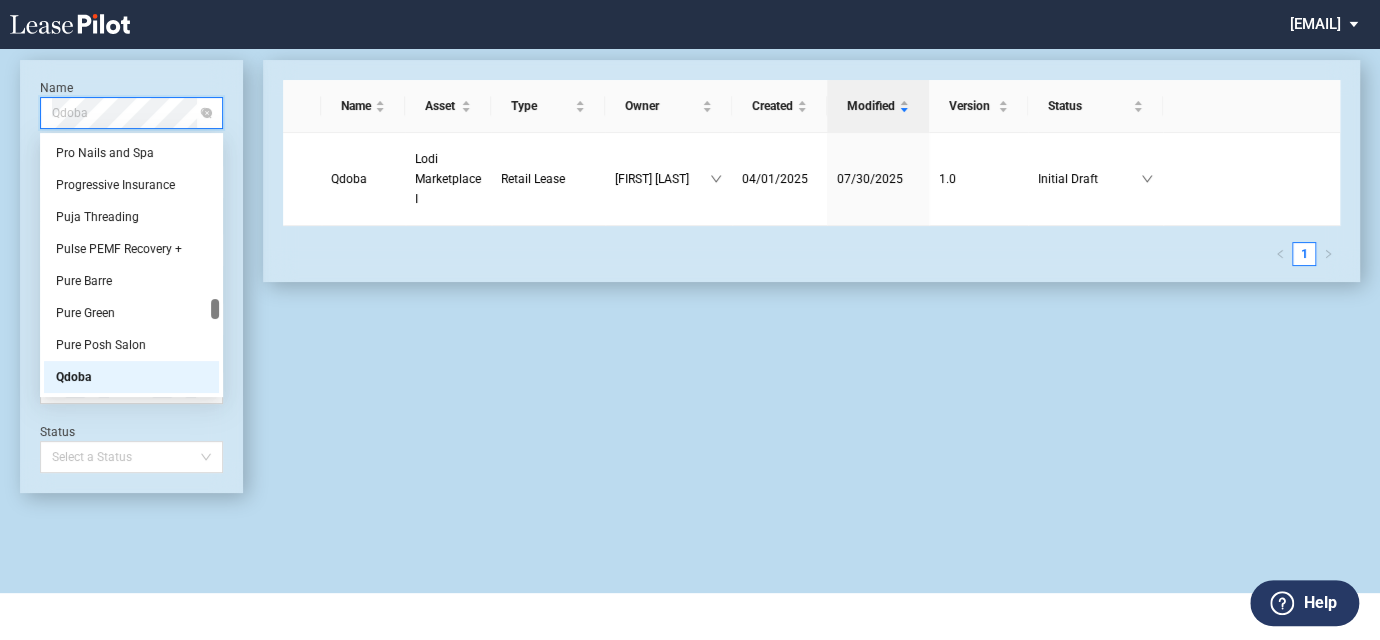 click on "Qdoba" at bounding box center [131, 113] 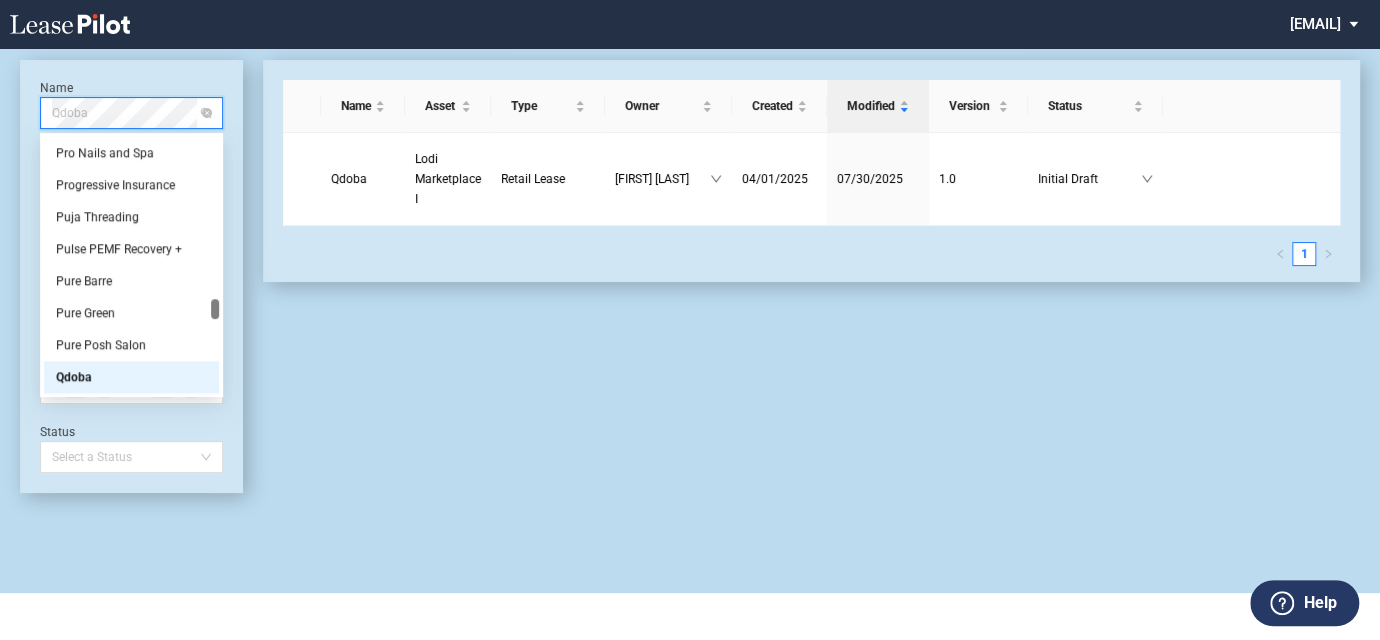 click on "Qdoba" at bounding box center [131, 113] 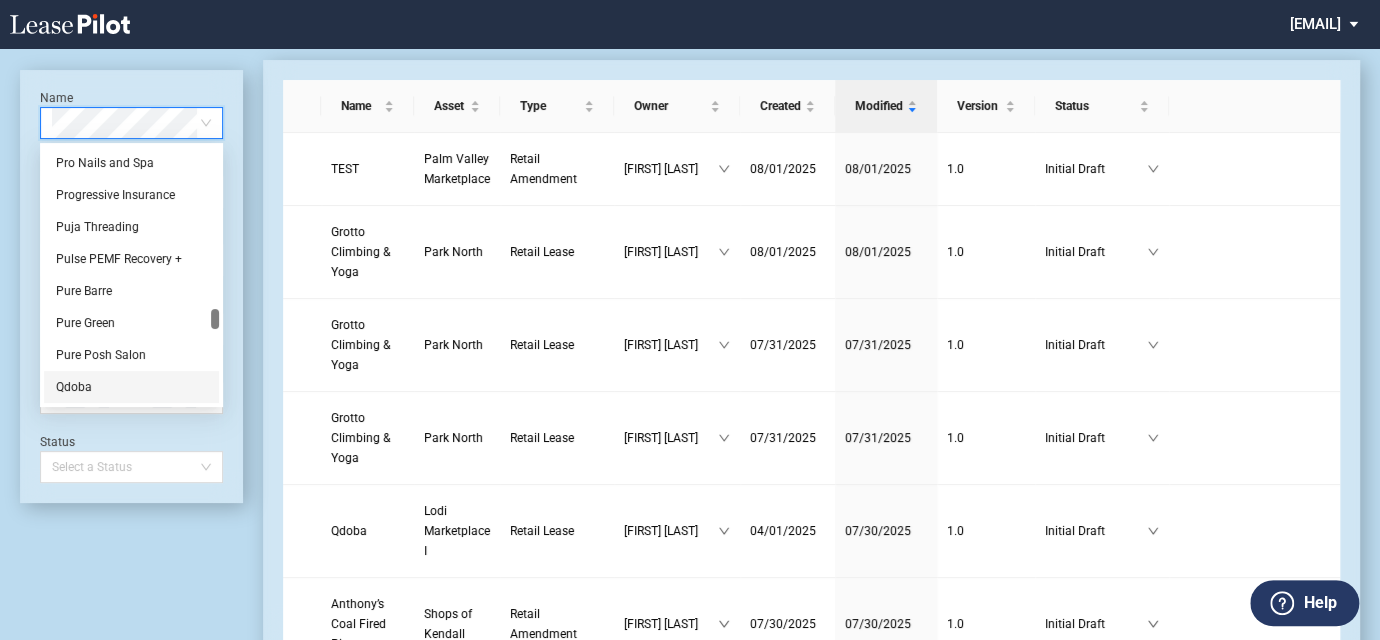 click at bounding box center (105, 24) 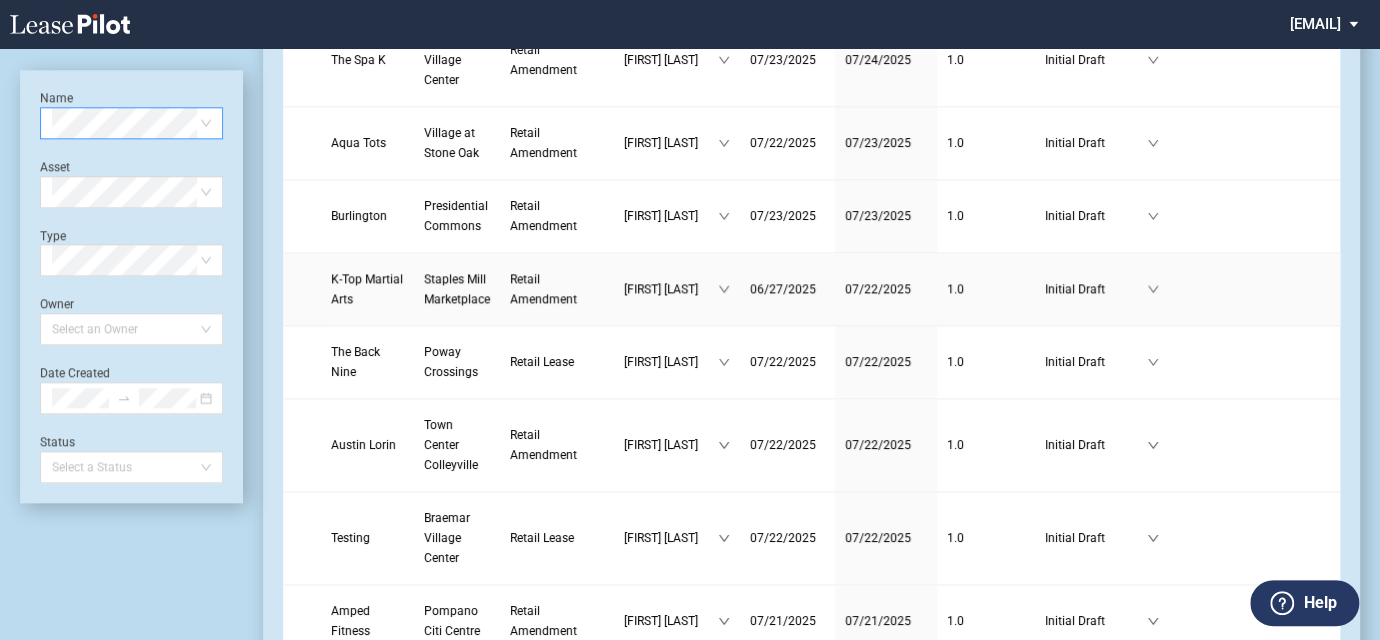 scroll, scrollTop: 1138, scrollLeft: 0, axis: vertical 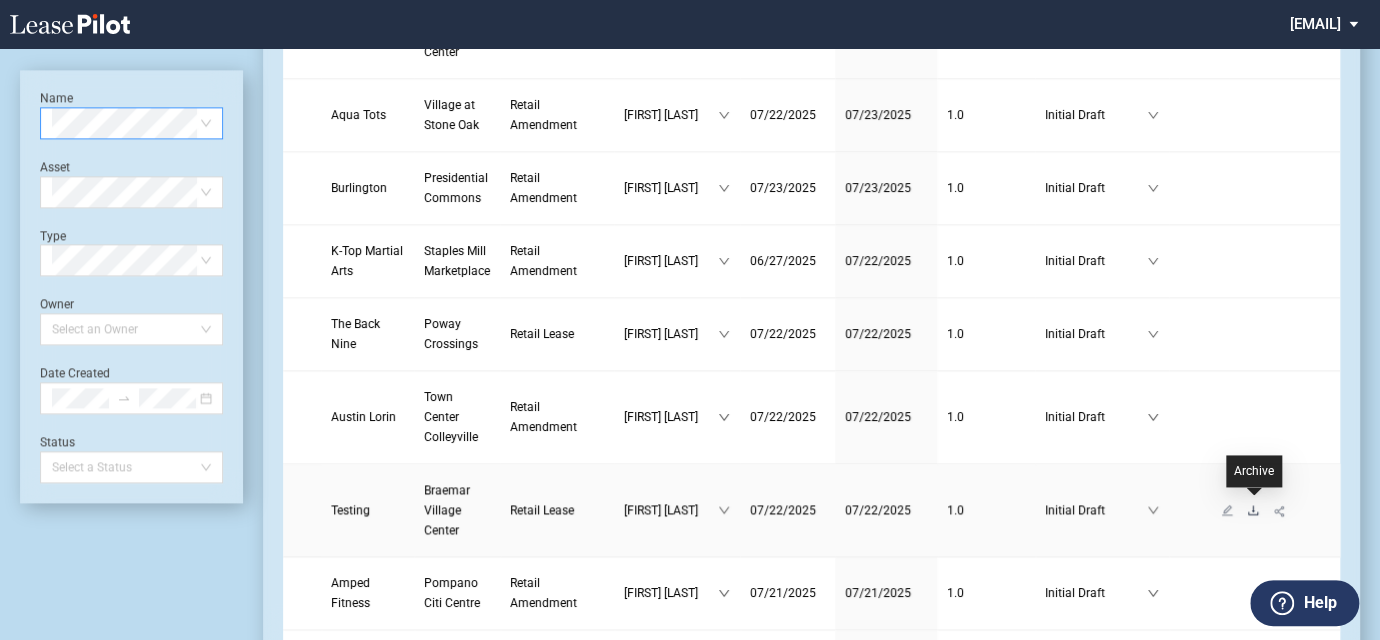 click 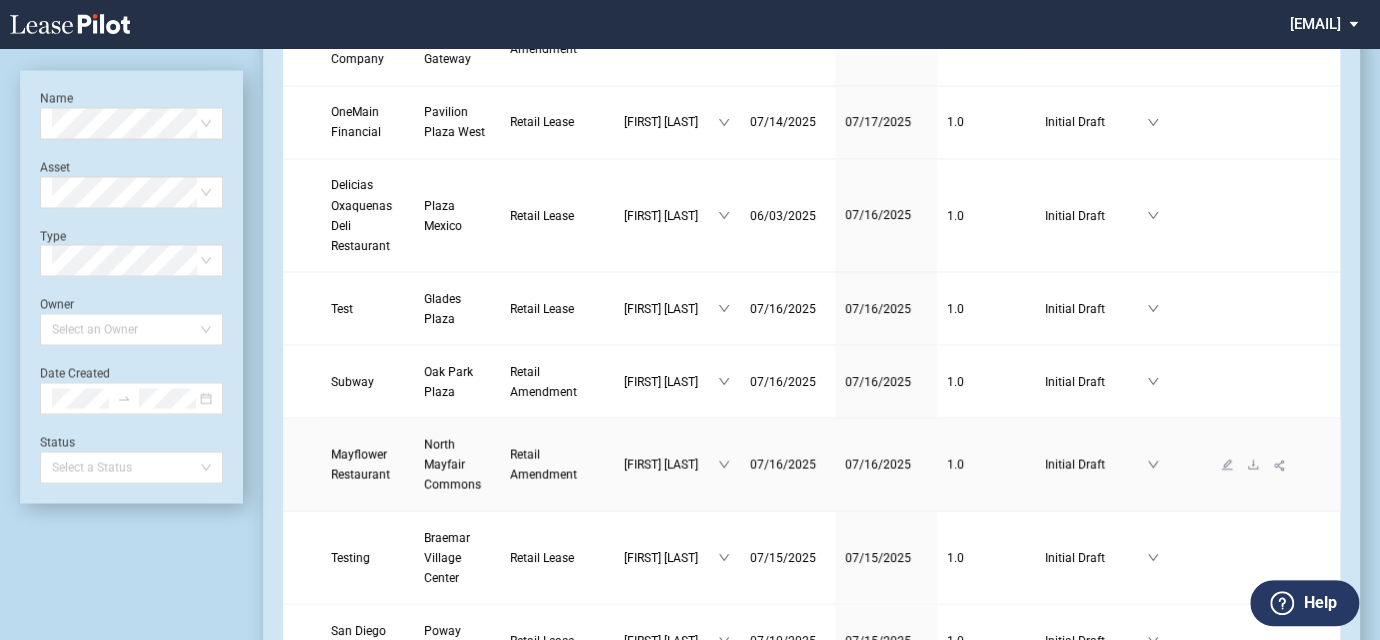 scroll, scrollTop: 1866, scrollLeft: 0, axis: vertical 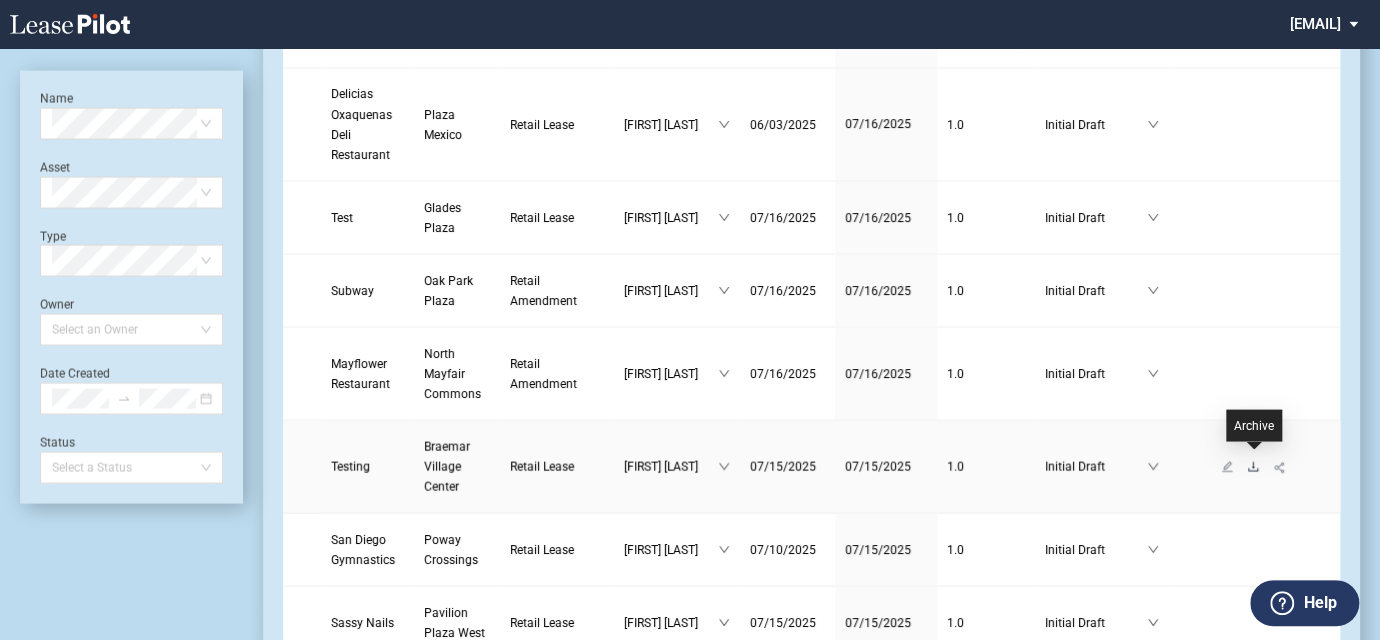 click 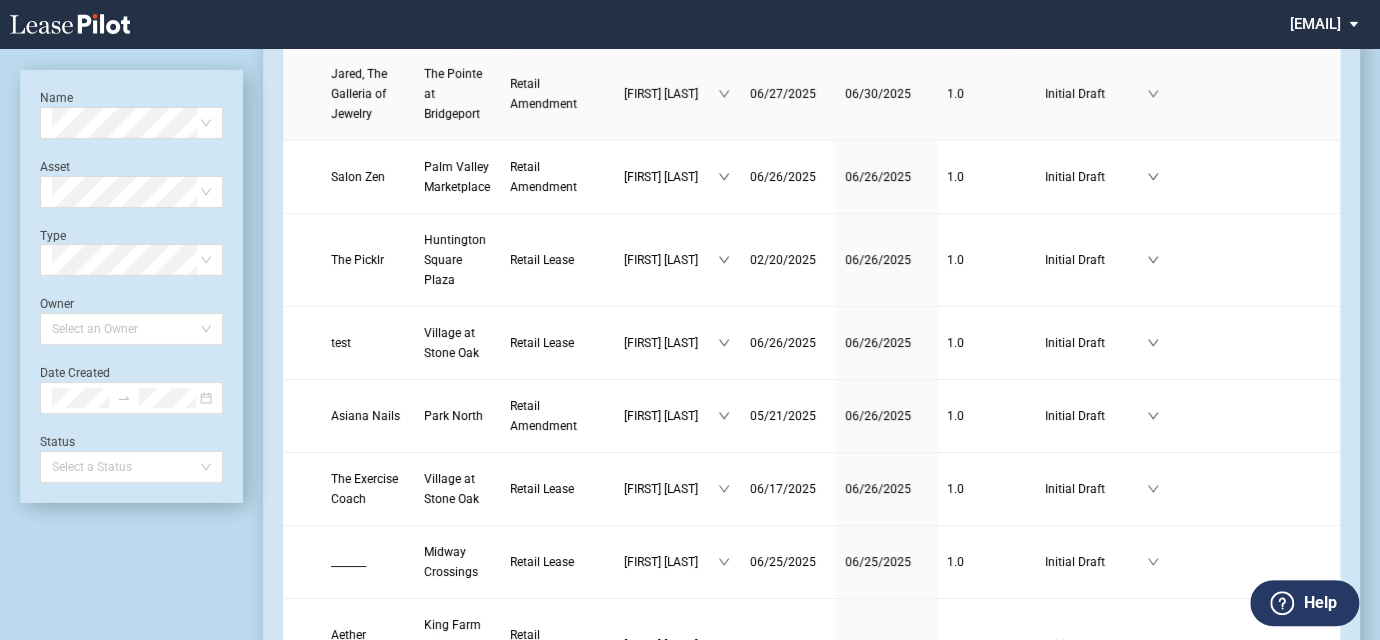 scroll, scrollTop: 3593, scrollLeft: 0, axis: vertical 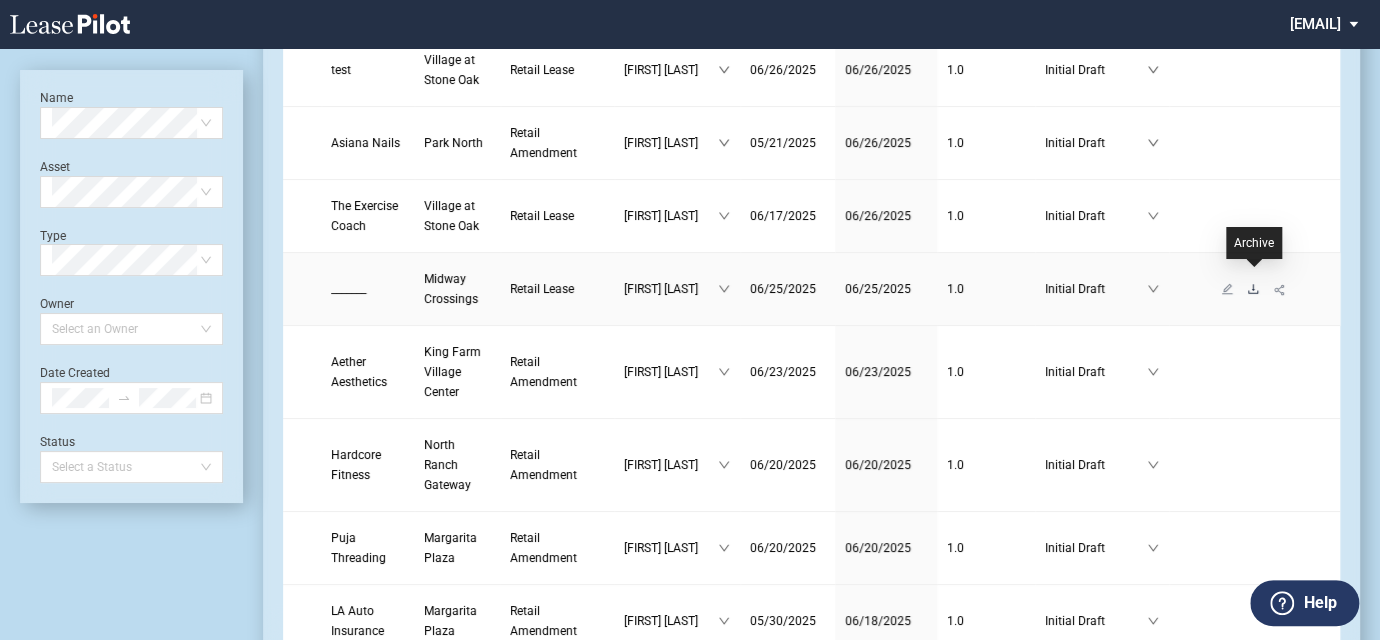 click 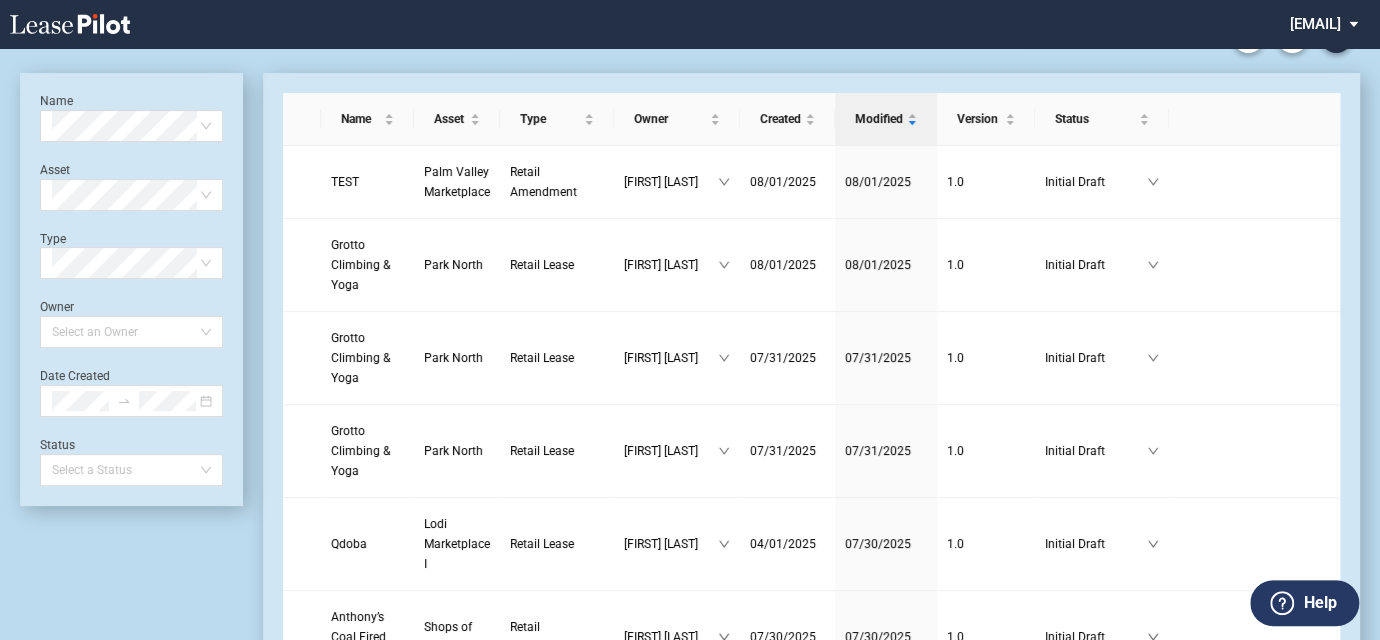 scroll, scrollTop: 0, scrollLeft: 0, axis: both 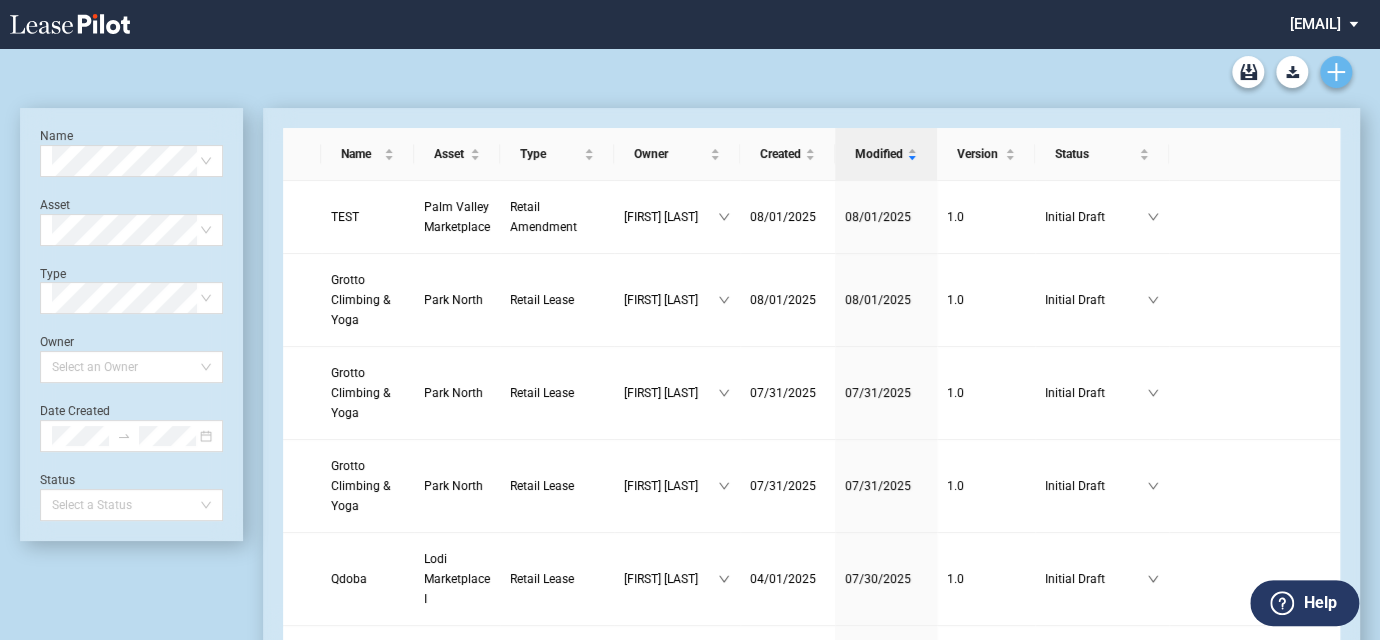 click 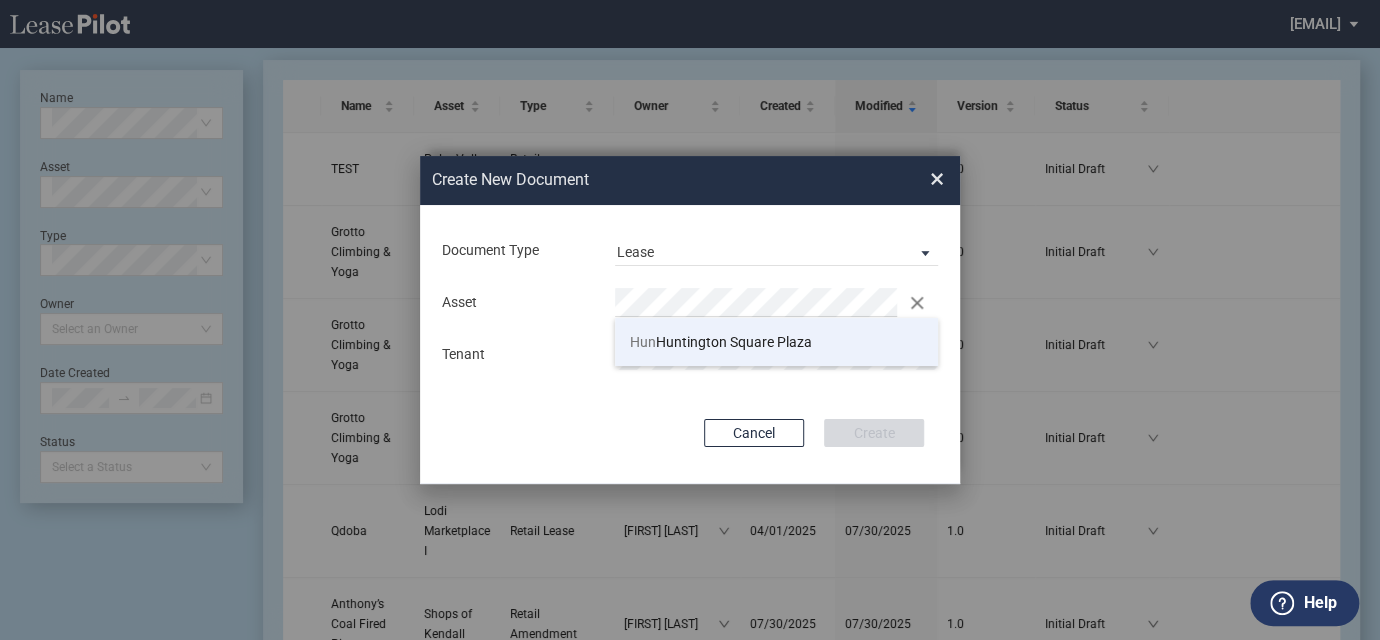click on "Hun tington Square Plaza" at bounding box center [721, 342] 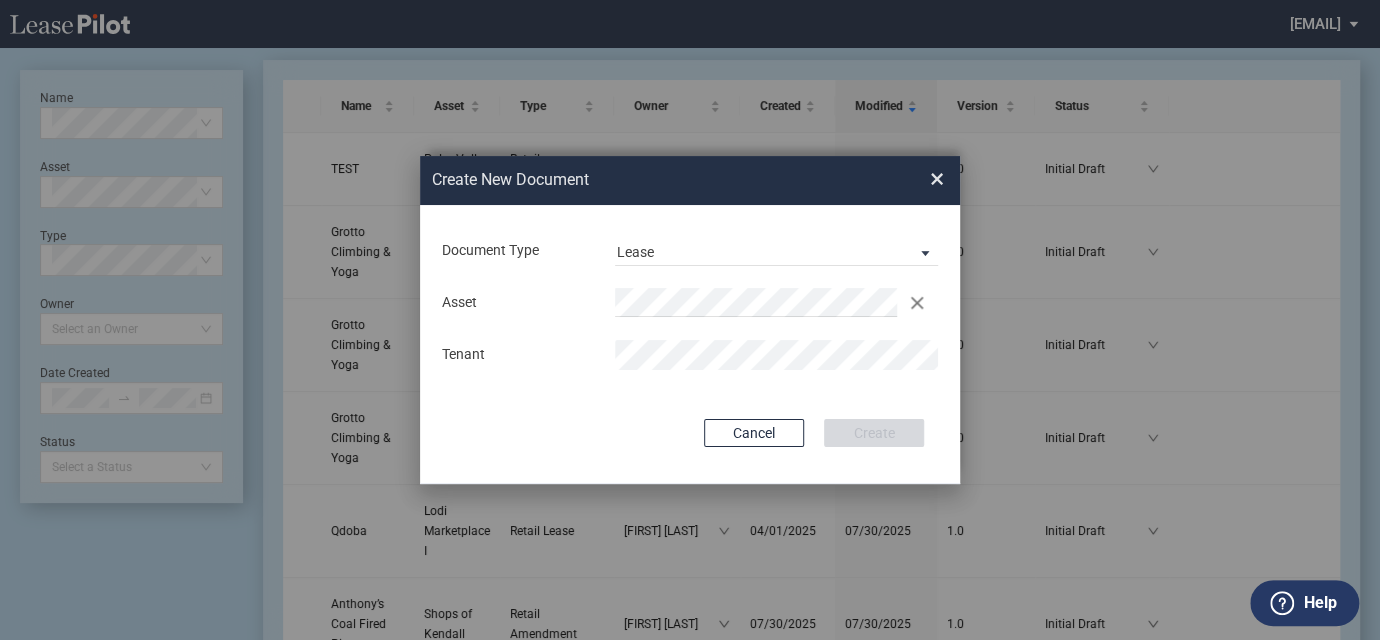 click on "Asset
Clear
Tenant" at bounding box center [690, 329] 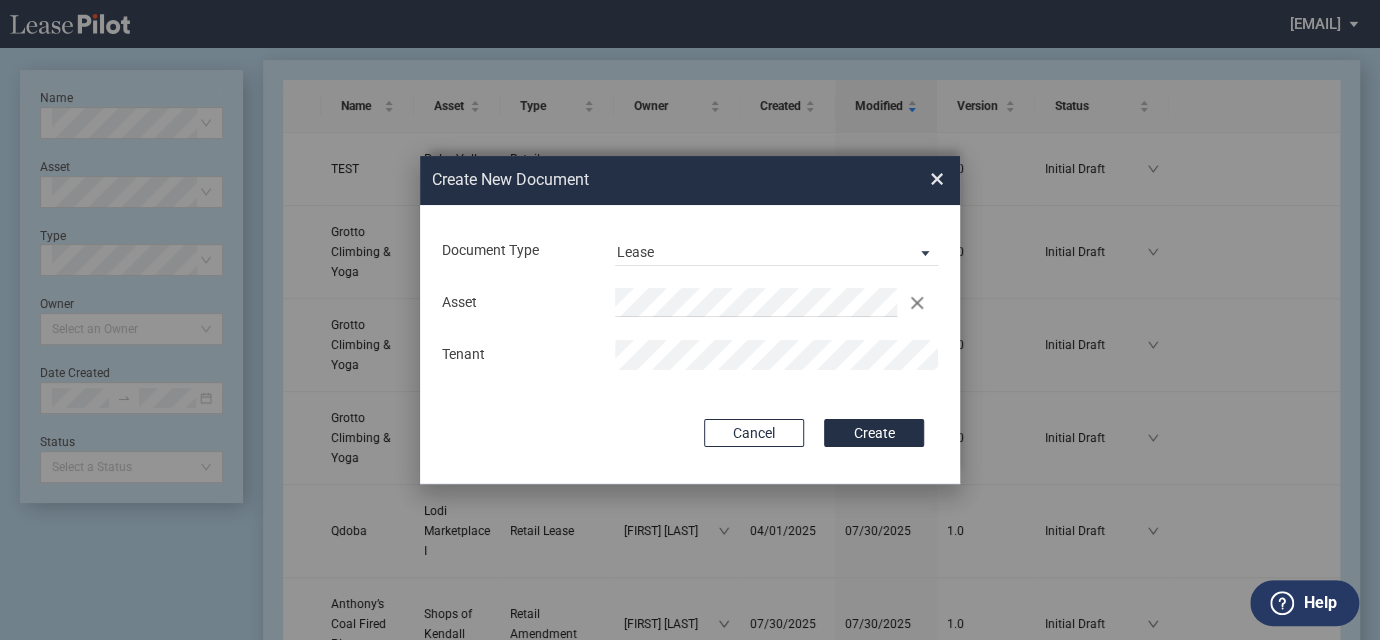 drag, startPoint x: 885, startPoint y: 426, endPoint x: 898, endPoint y: 304, distance: 122.69067 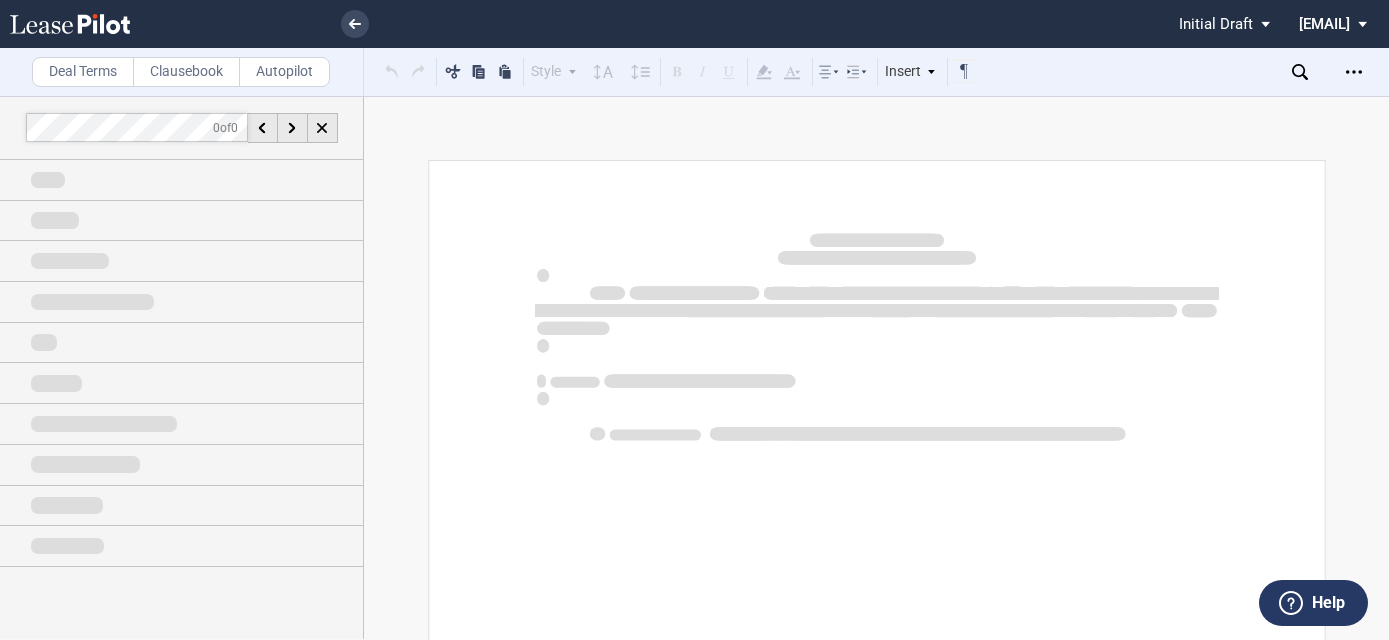 scroll, scrollTop: 0, scrollLeft: 0, axis: both 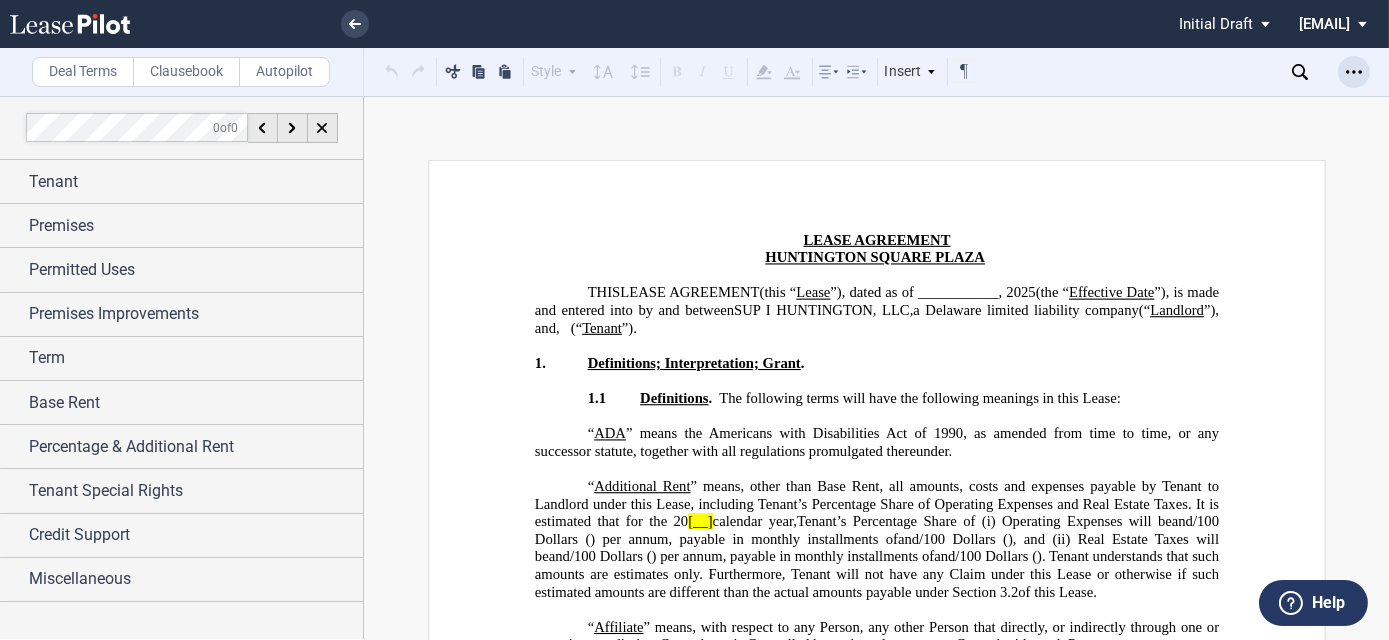 click 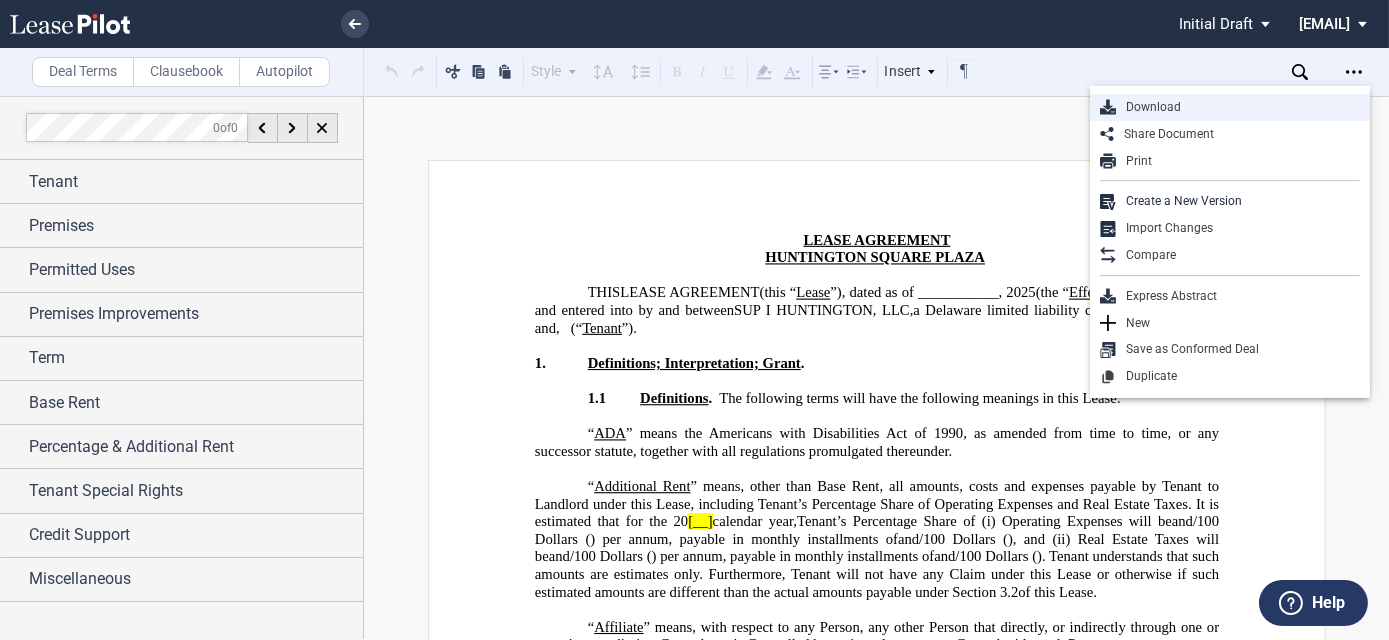 click on "Download" at bounding box center [1238, 107] 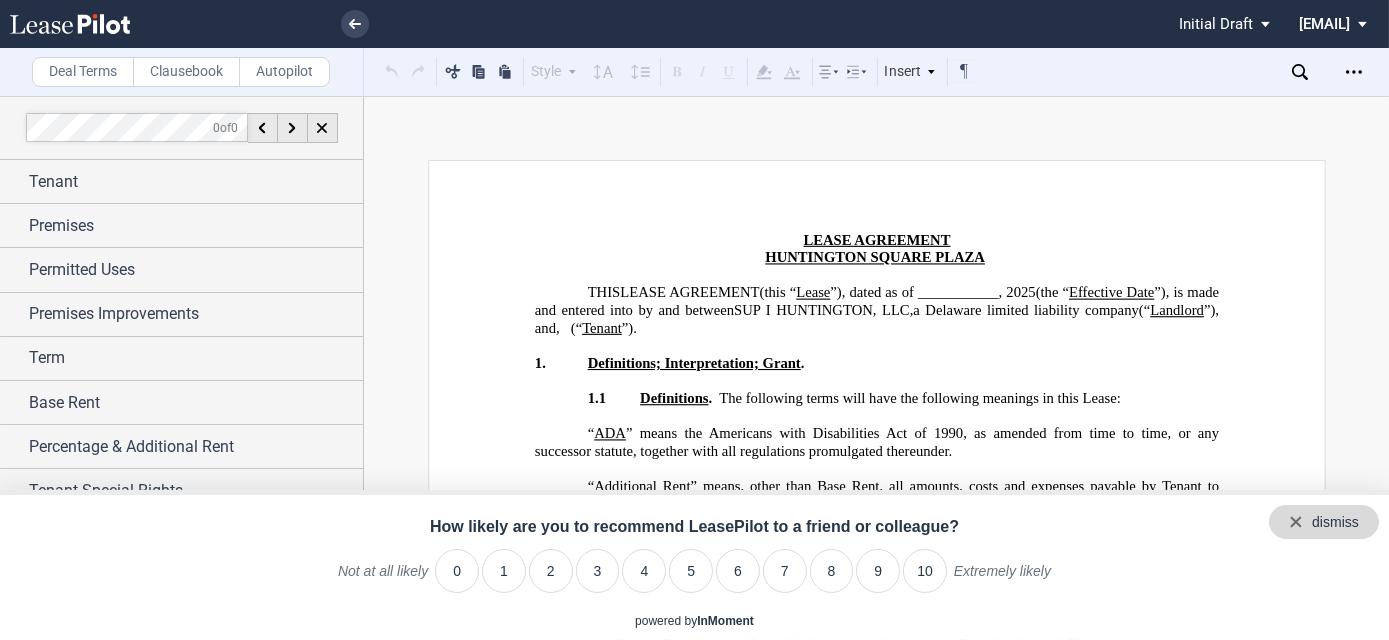 click on "dismiss" at bounding box center [1324, 522] 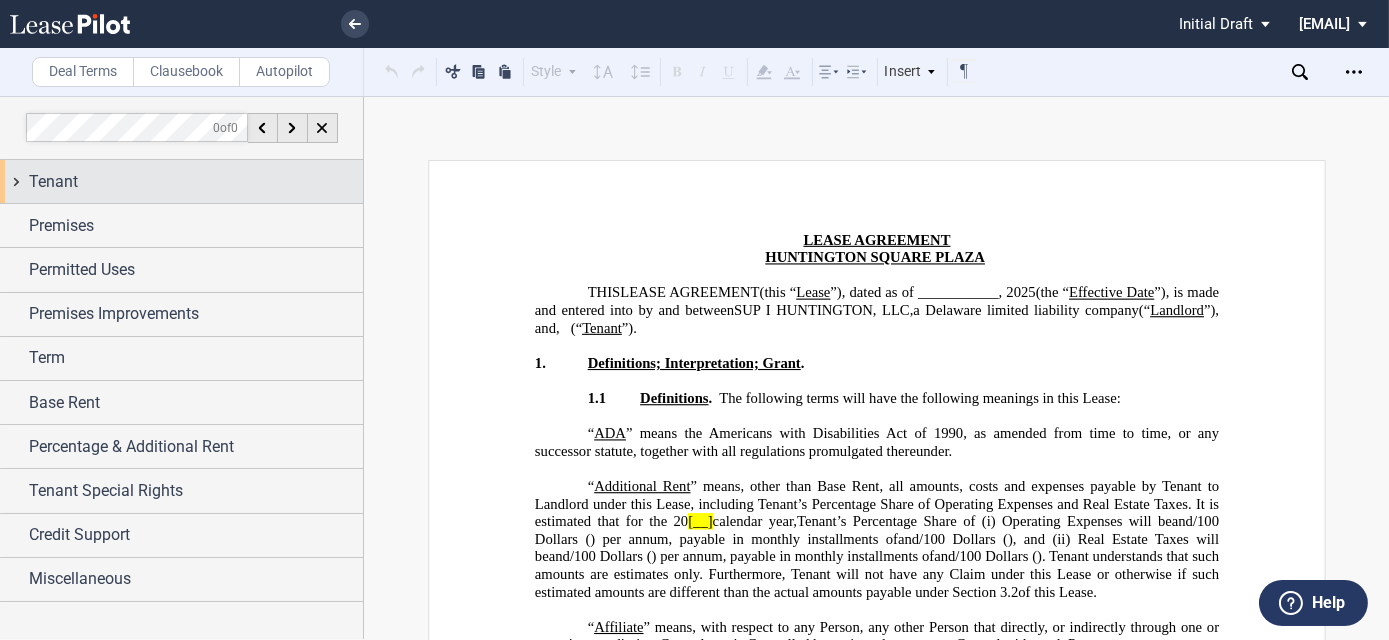 click on "Tenant" at bounding box center (196, 182) 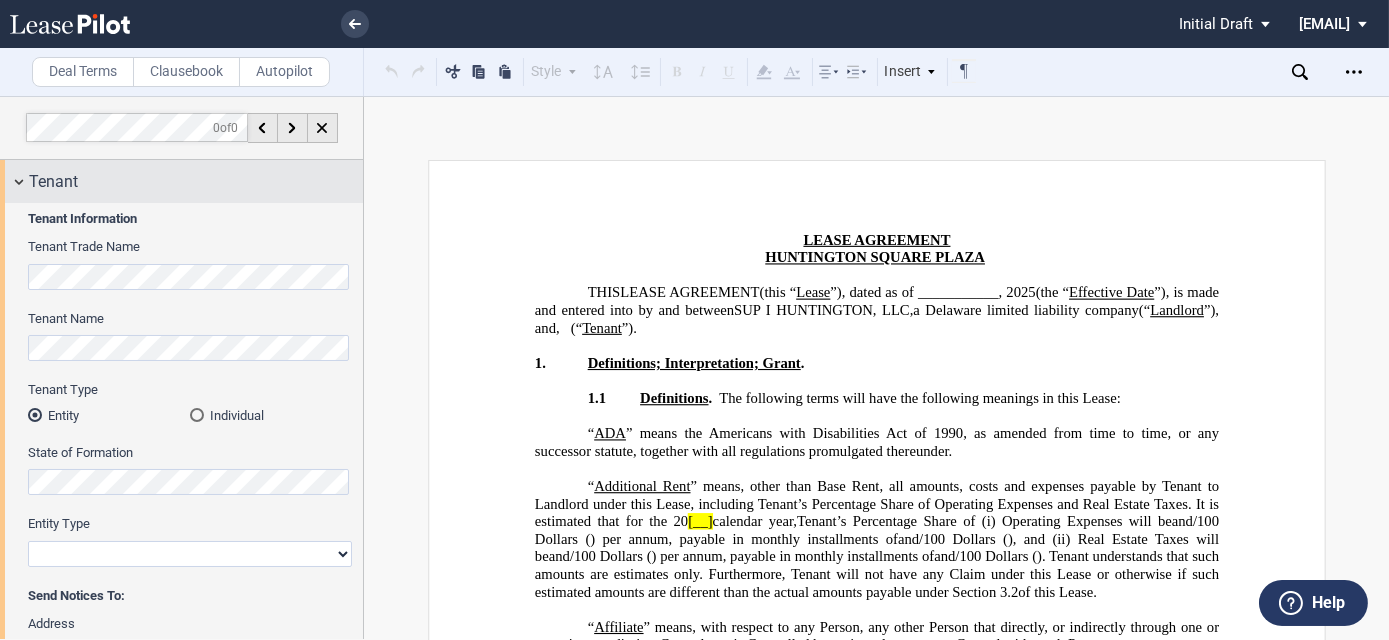 click on "Tenant" at bounding box center (196, 182) 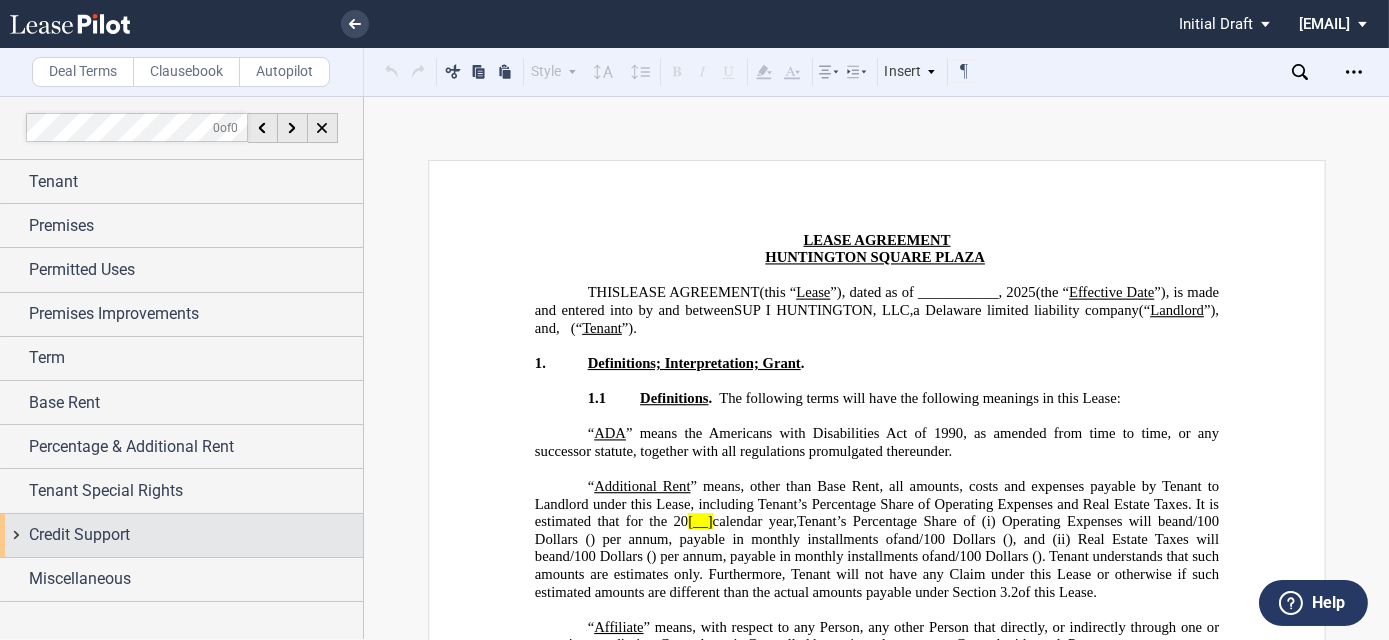click on "Credit Support" at bounding box center [79, 535] 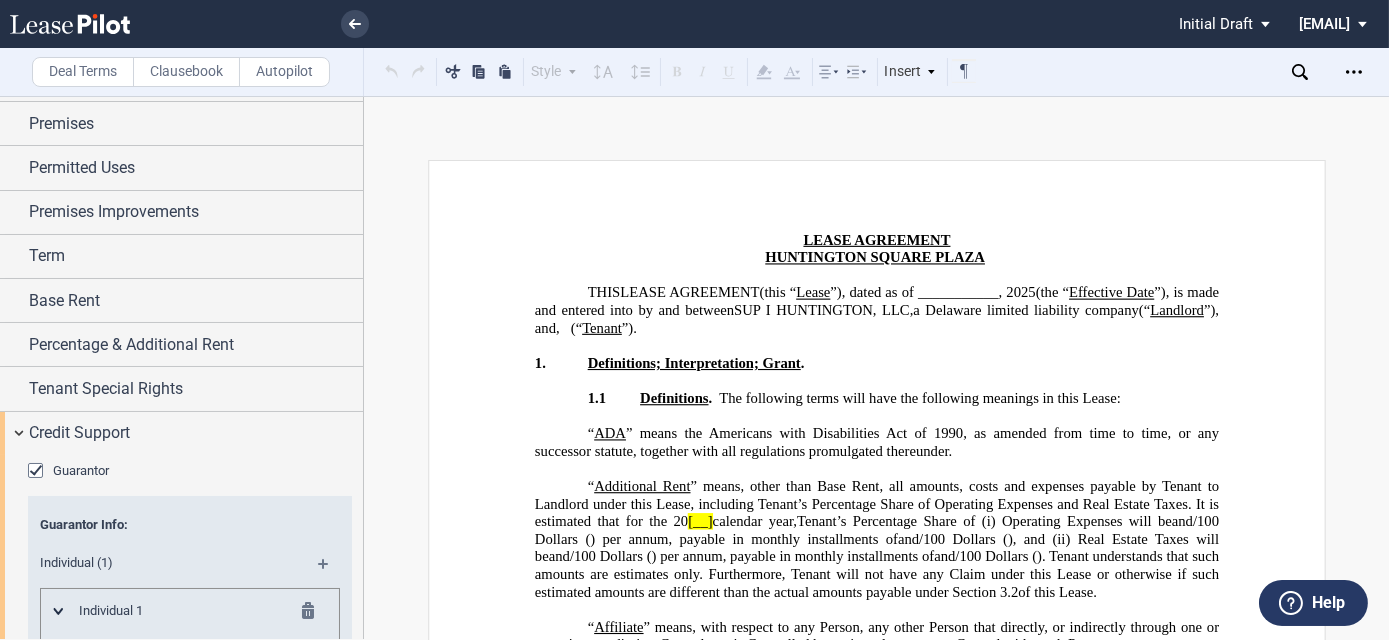 scroll, scrollTop: 0, scrollLeft: 0, axis: both 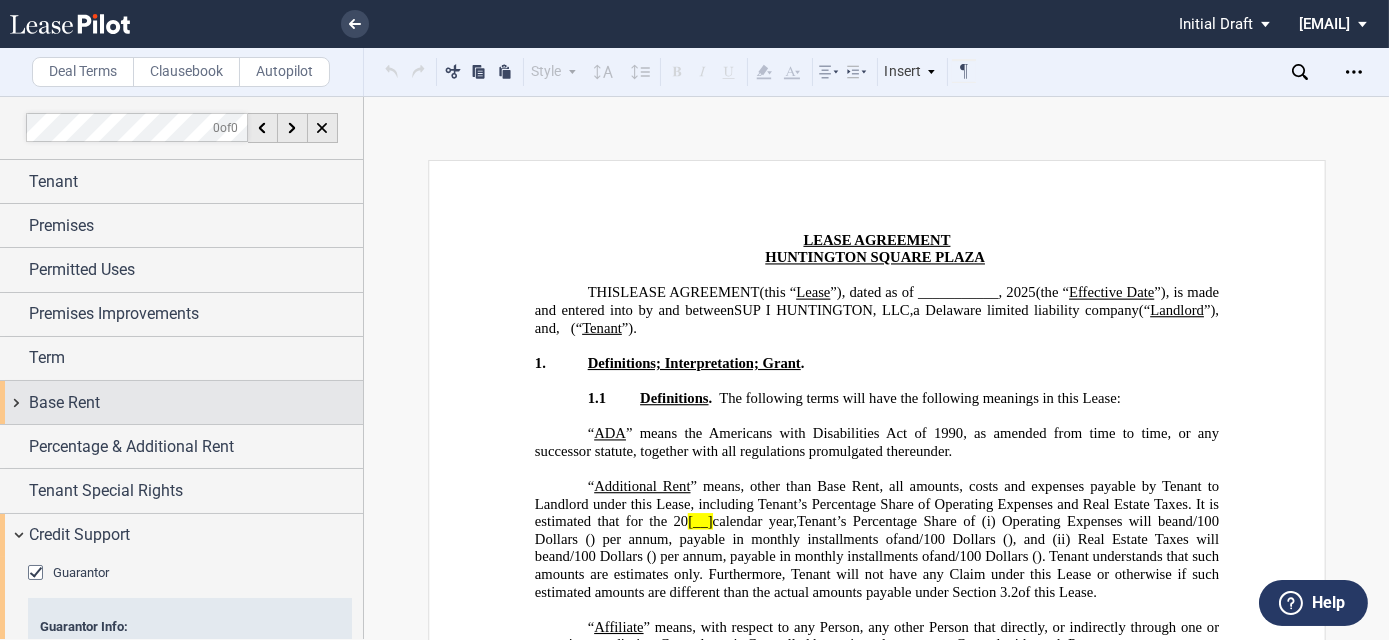 click on "Base Rent" at bounding box center (64, 403) 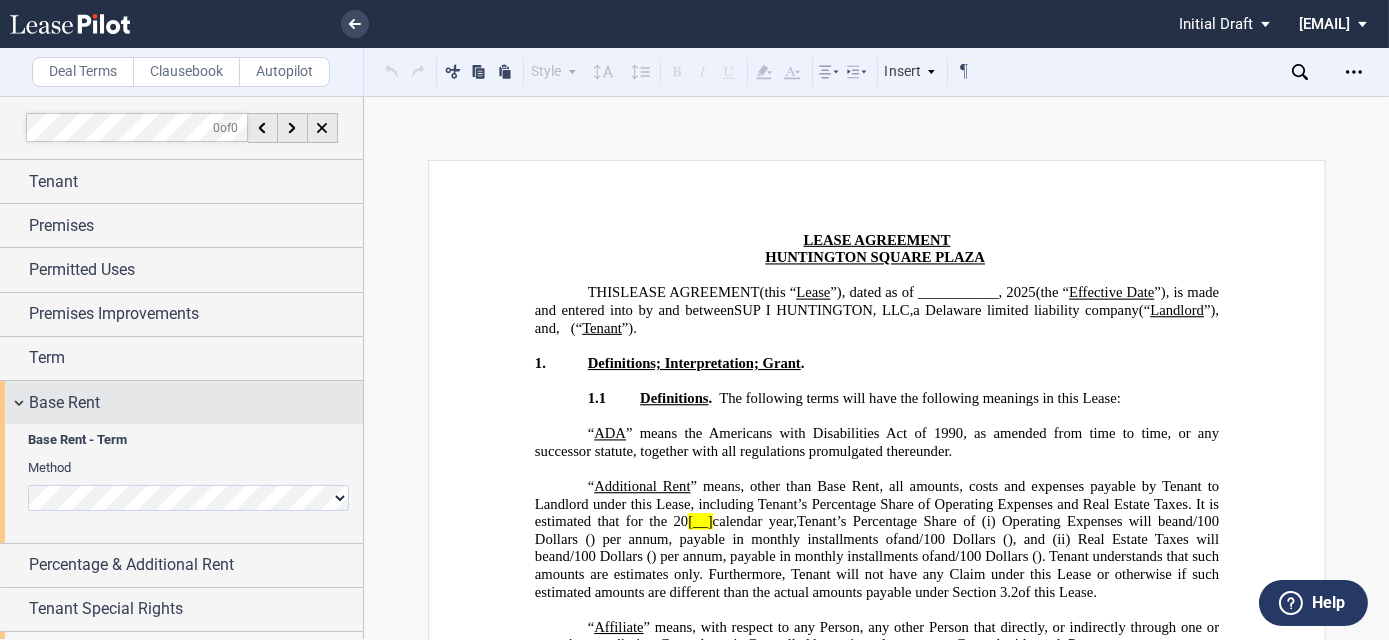 click on "Base Rent" at bounding box center [64, 403] 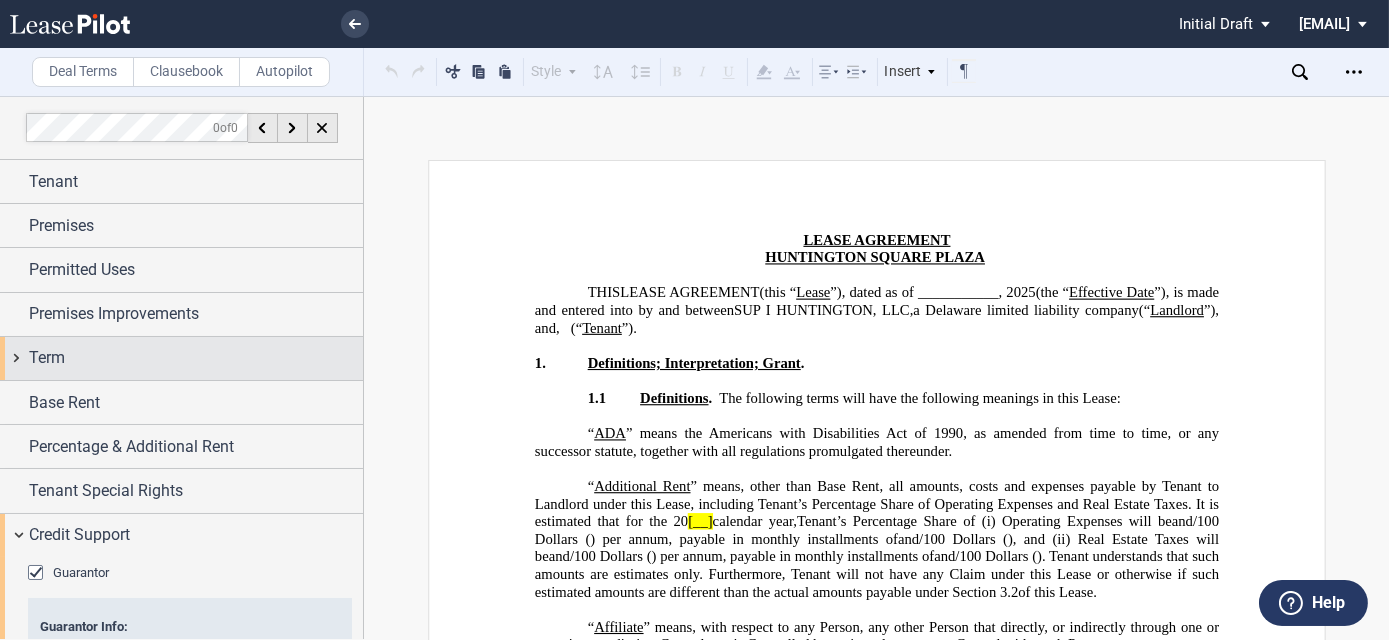 click on "Term" at bounding box center (181, 358) 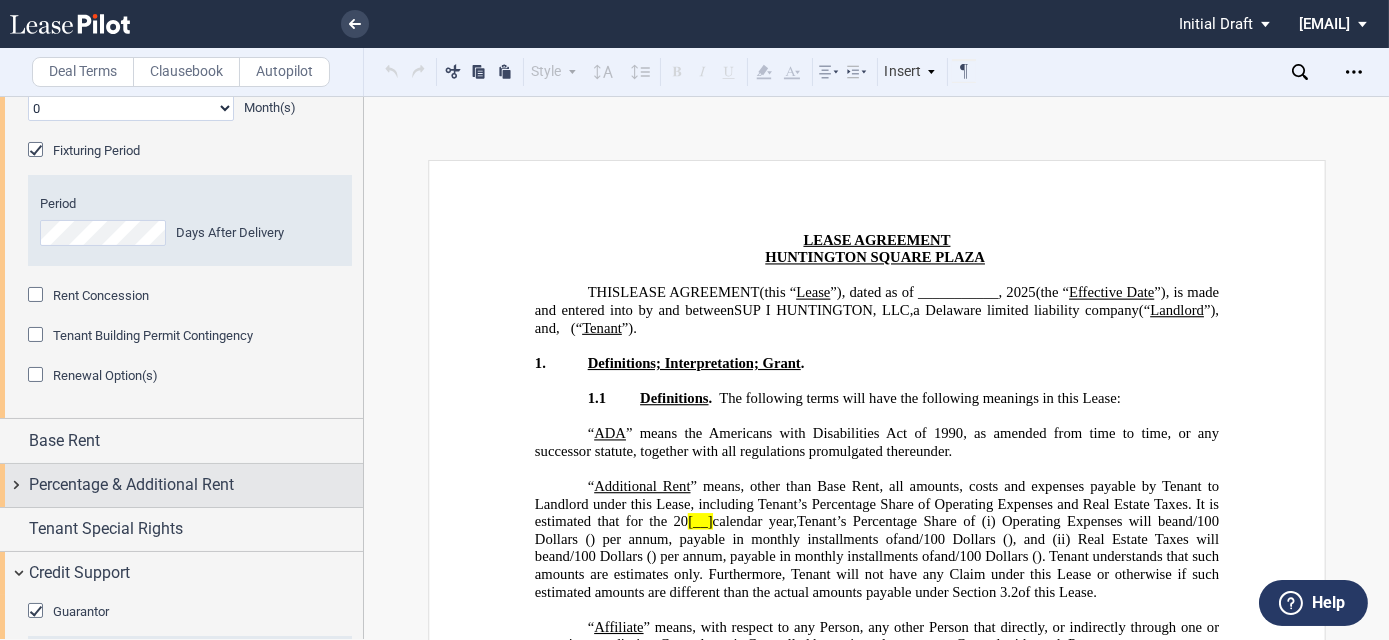 scroll, scrollTop: 90, scrollLeft: 0, axis: vertical 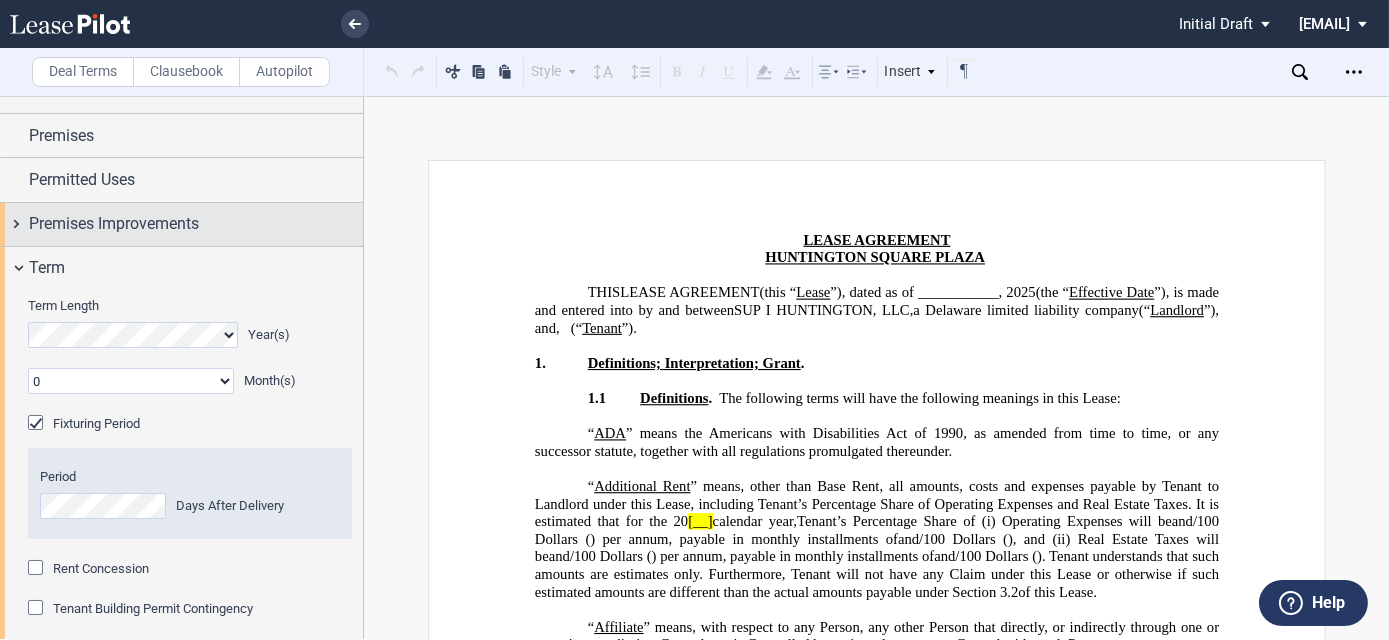 click on "Premises Improvements" at bounding box center (181, 224) 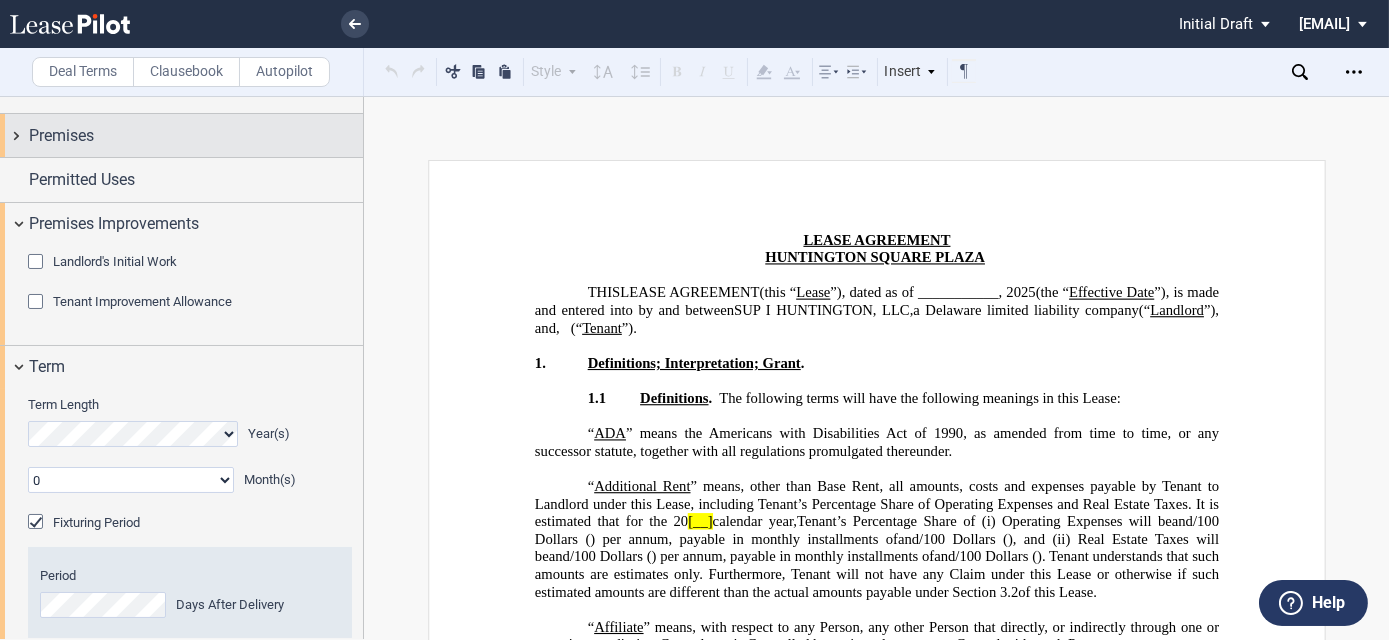 click on "Premises" at bounding box center [61, 136] 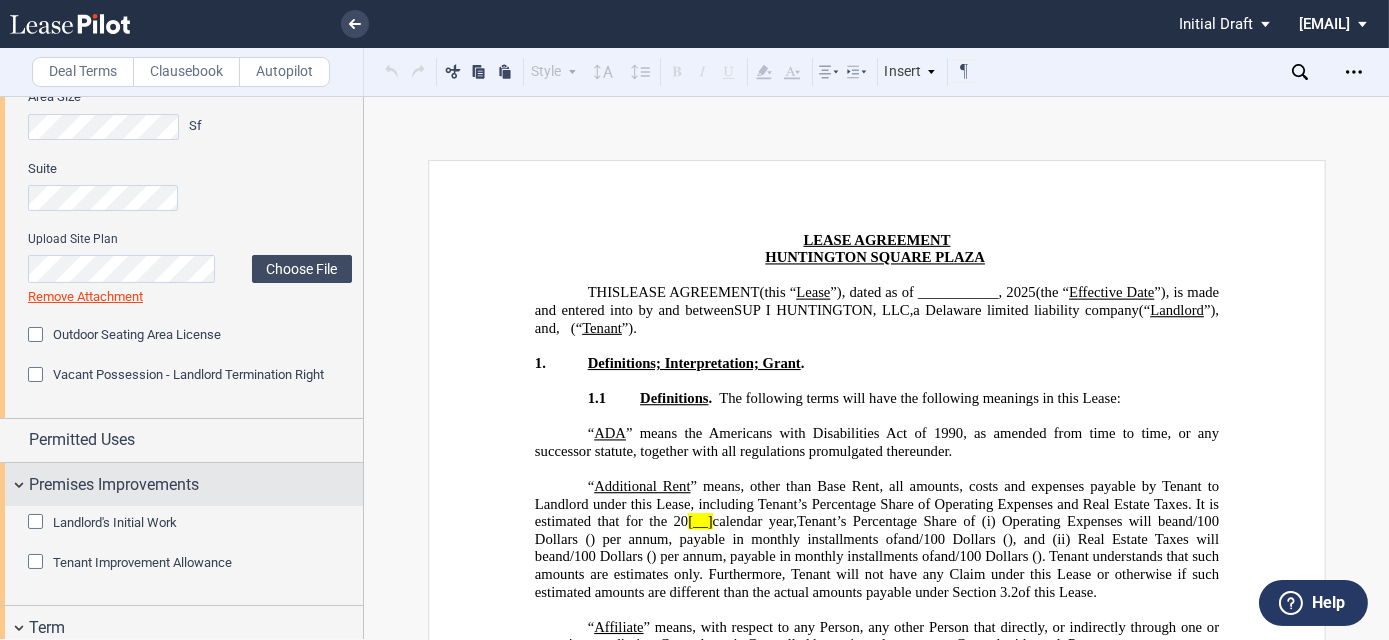 scroll, scrollTop: 272, scrollLeft: 0, axis: vertical 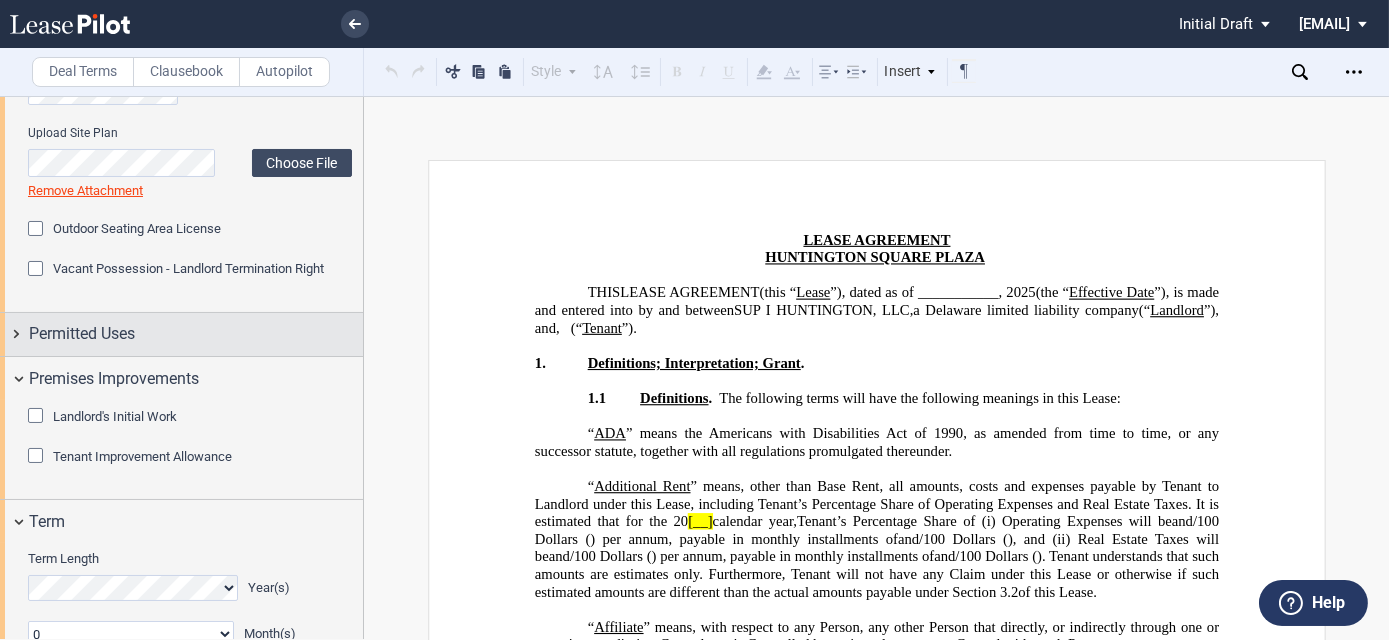 click on "Permitted Uses" at bounding box center [82, 334] 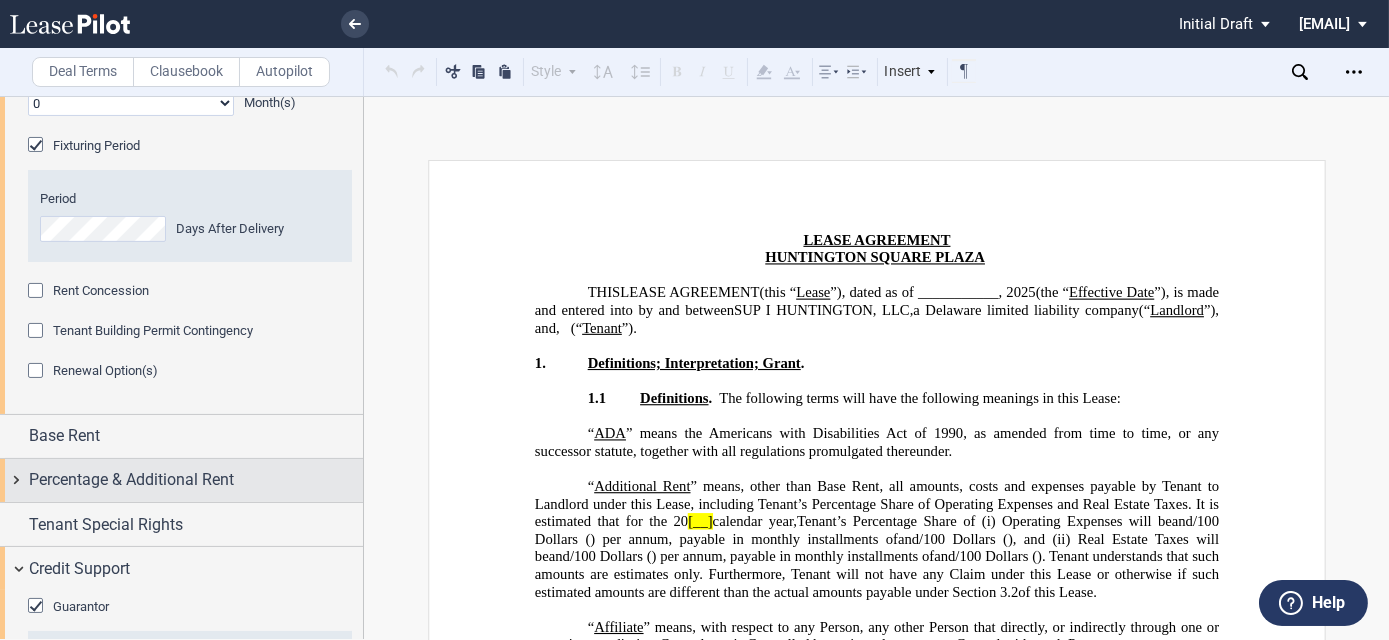 scroll, scrollTop: 1090, scrollLeft: 0, axis: vertical 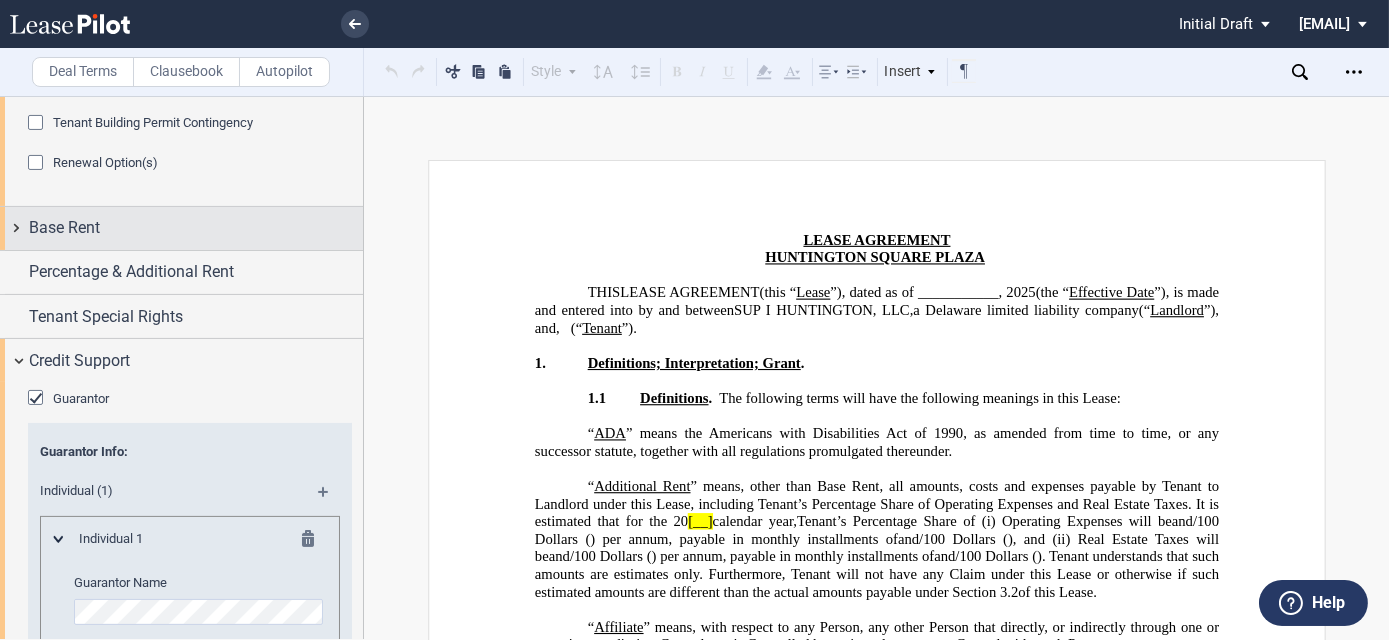 click on "Base Rent" at bounding box center [196, 228] 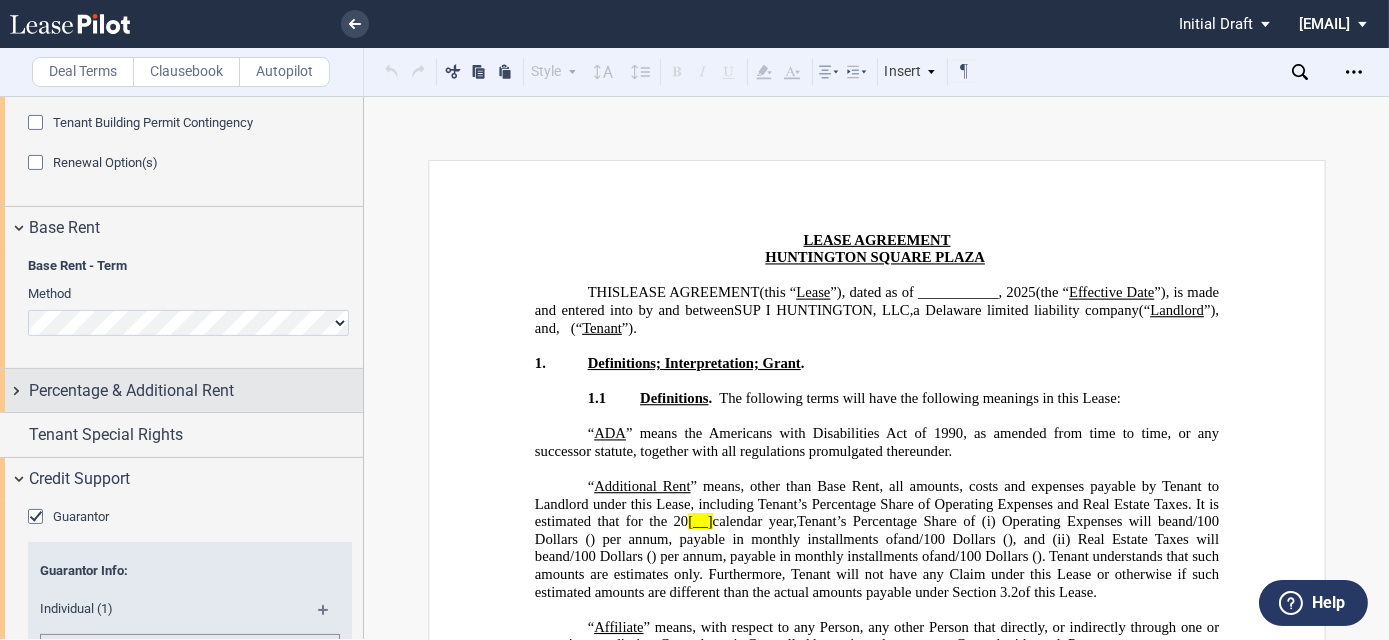 scroll, scrollTop: 1272, scrollLeft: 0, axis: vertical 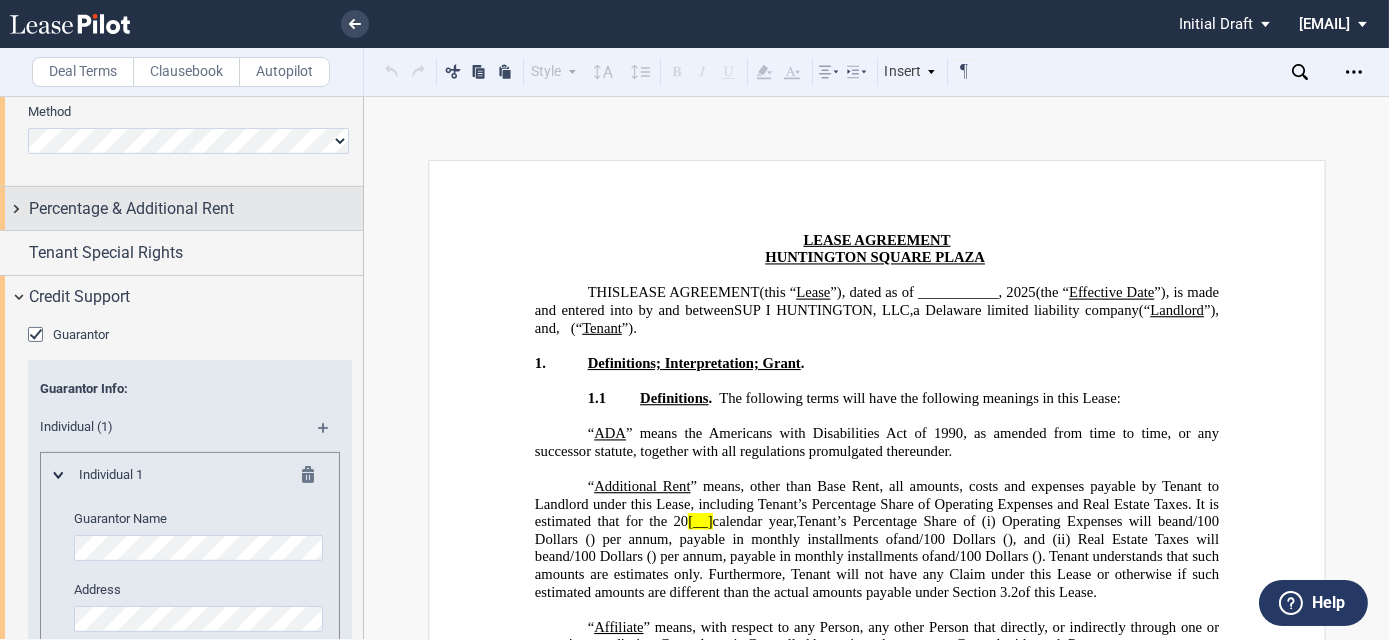 click on "Percentage & Additional Rent" at bounding box center (181, 208) 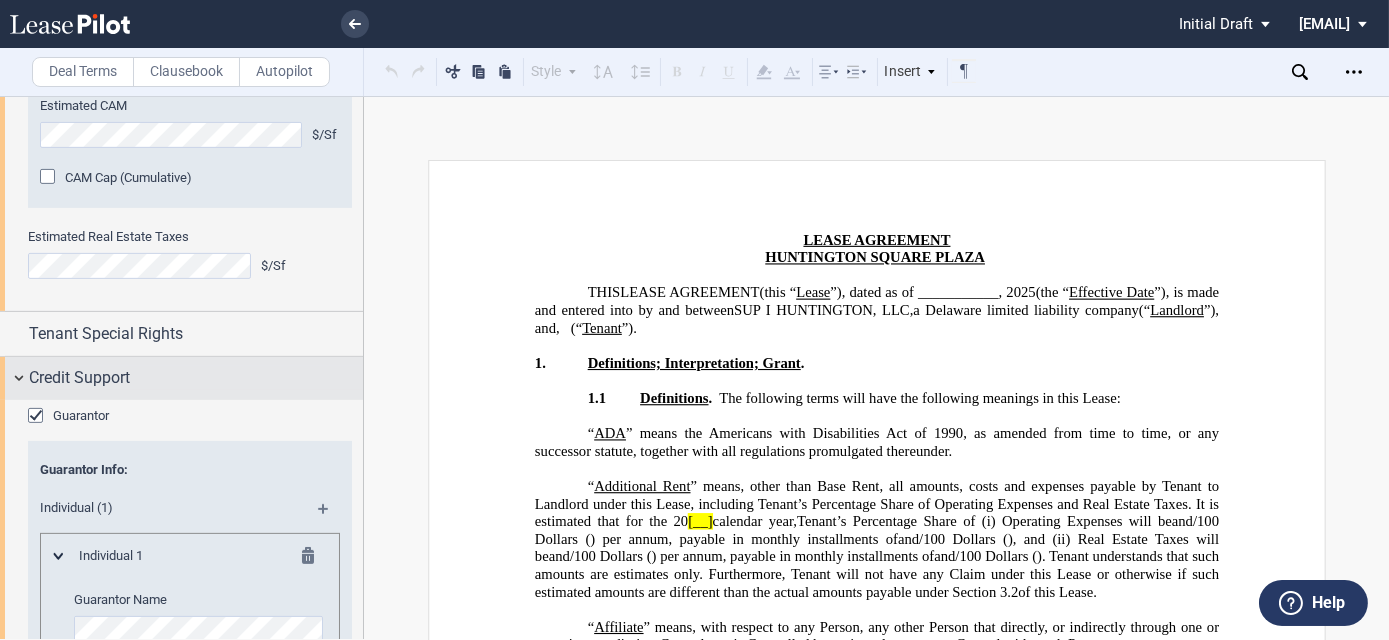 scroll, scrollTop: 1727, scrollLeft: 0, axis: vertical 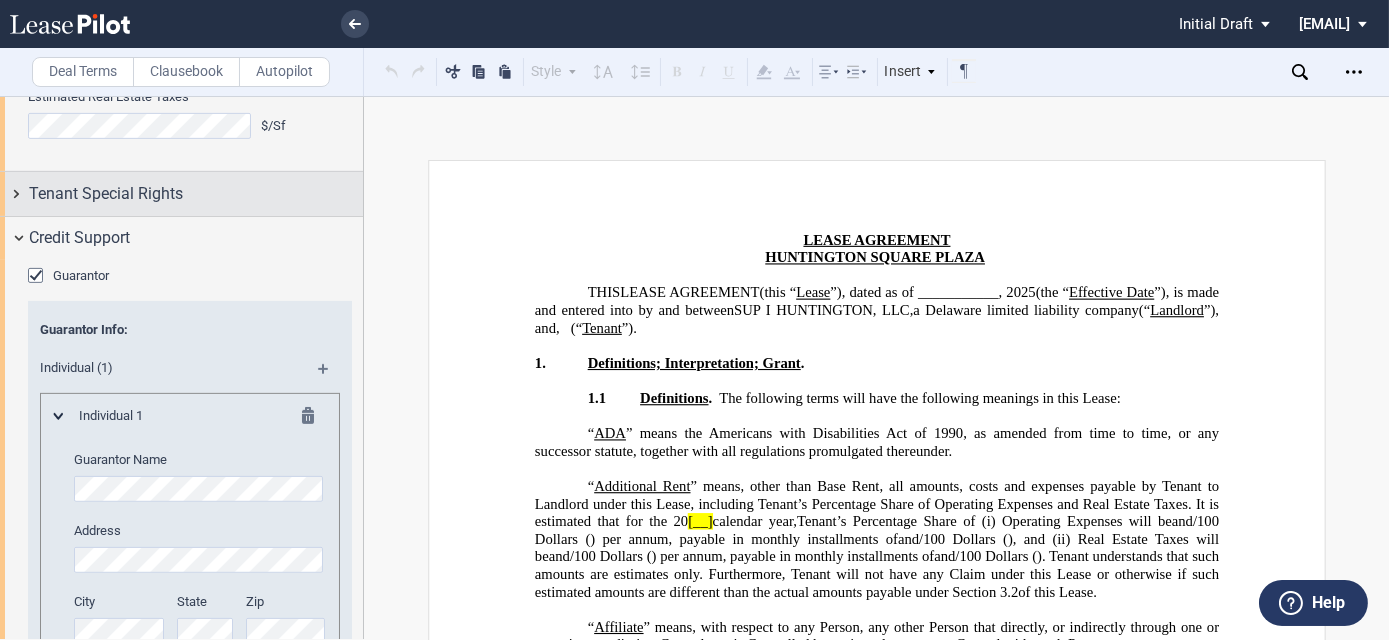 click on "Tenant Special Rights" at bounding box center [181, 193] 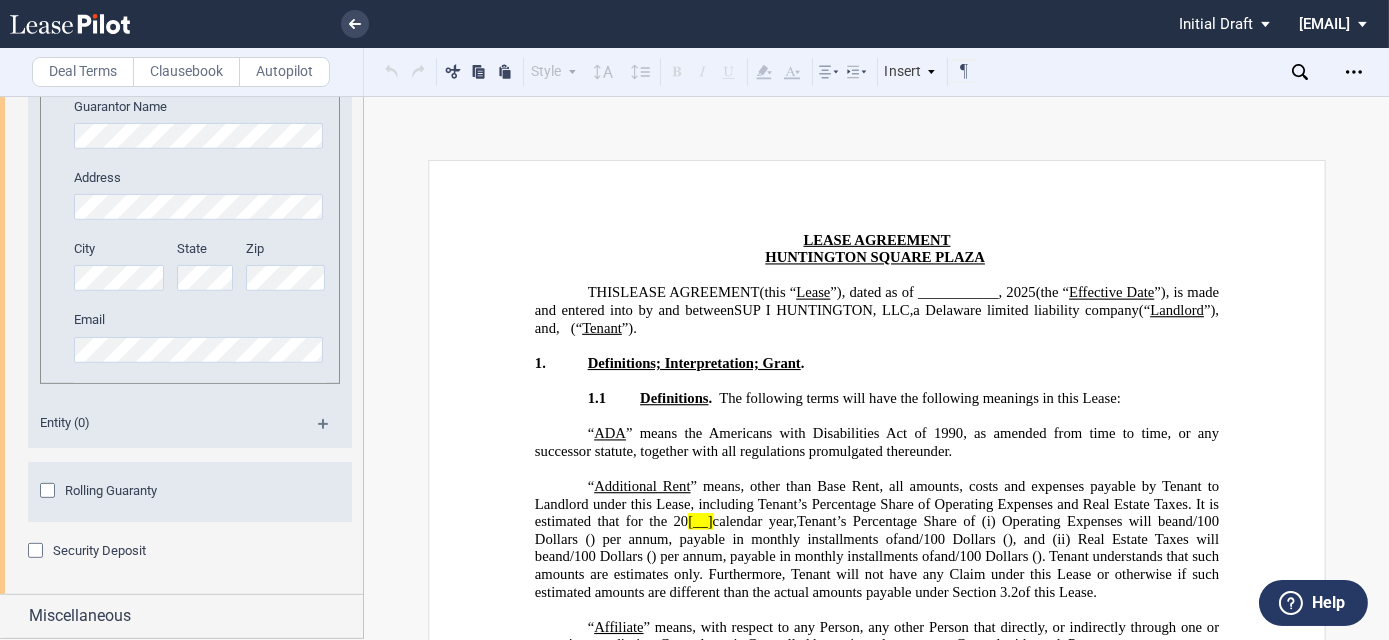 scroll, scrollTop: 2245, scrollLeft: 0, axis: vertical 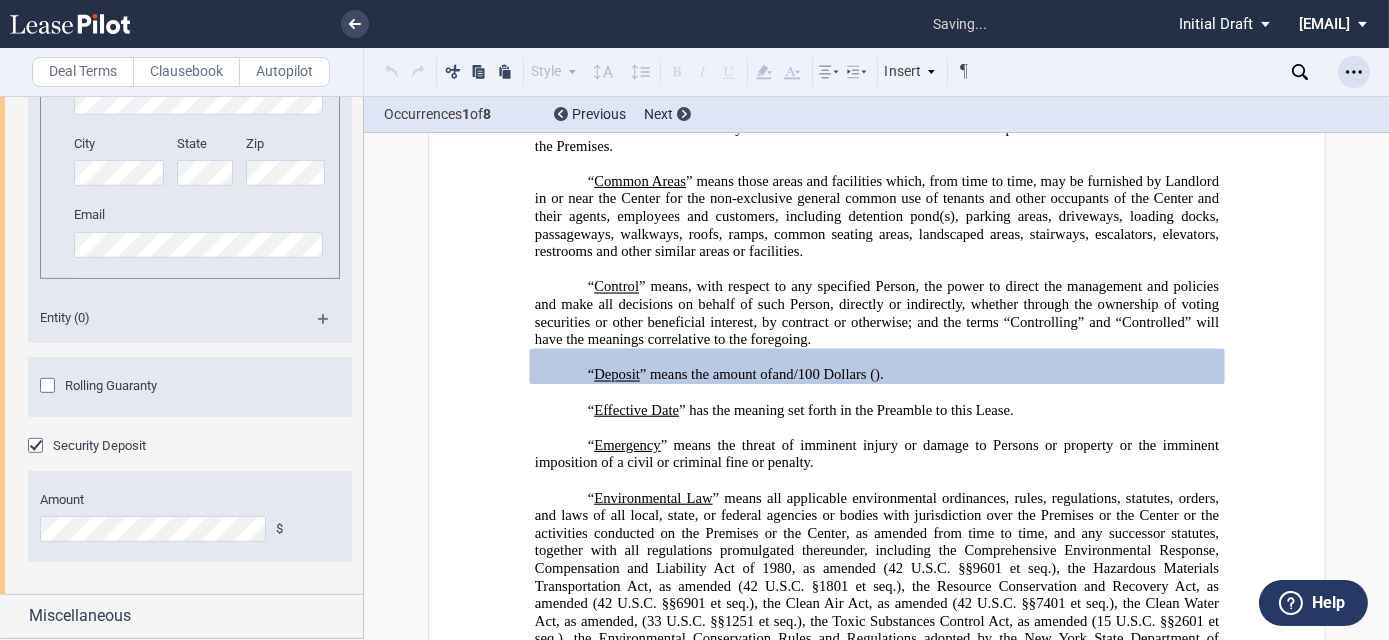click 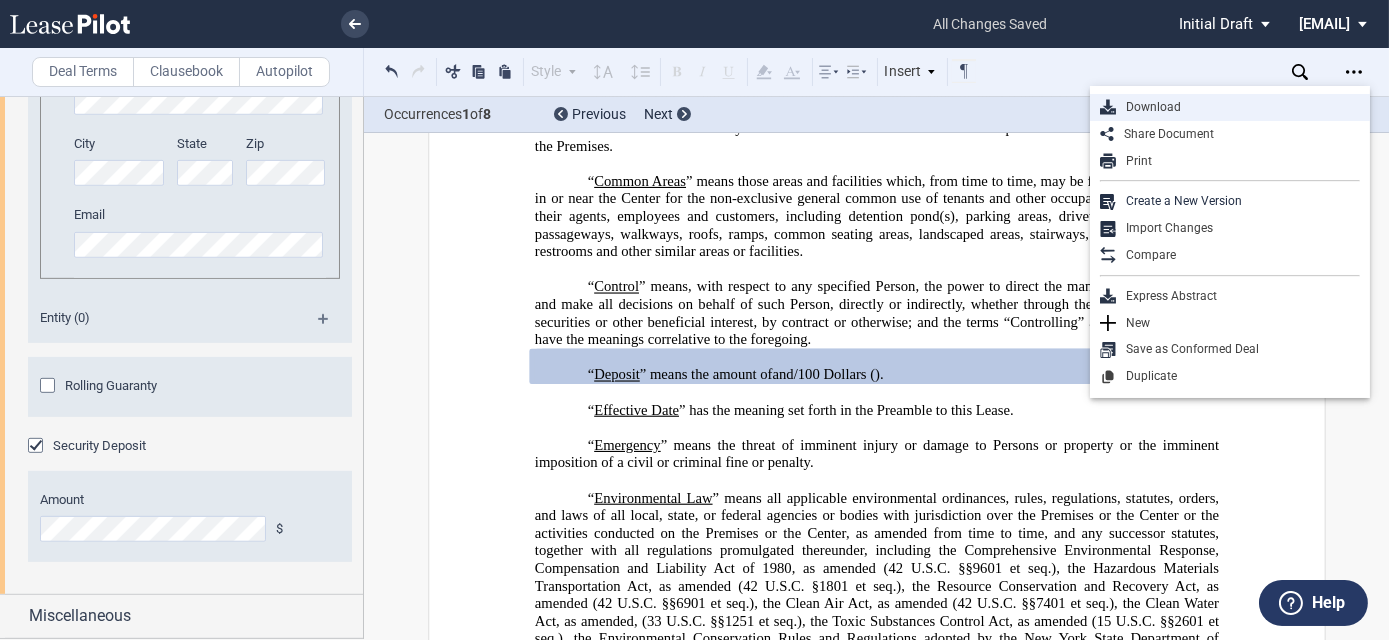 click on "Download" at bounding box center [1238, 107] 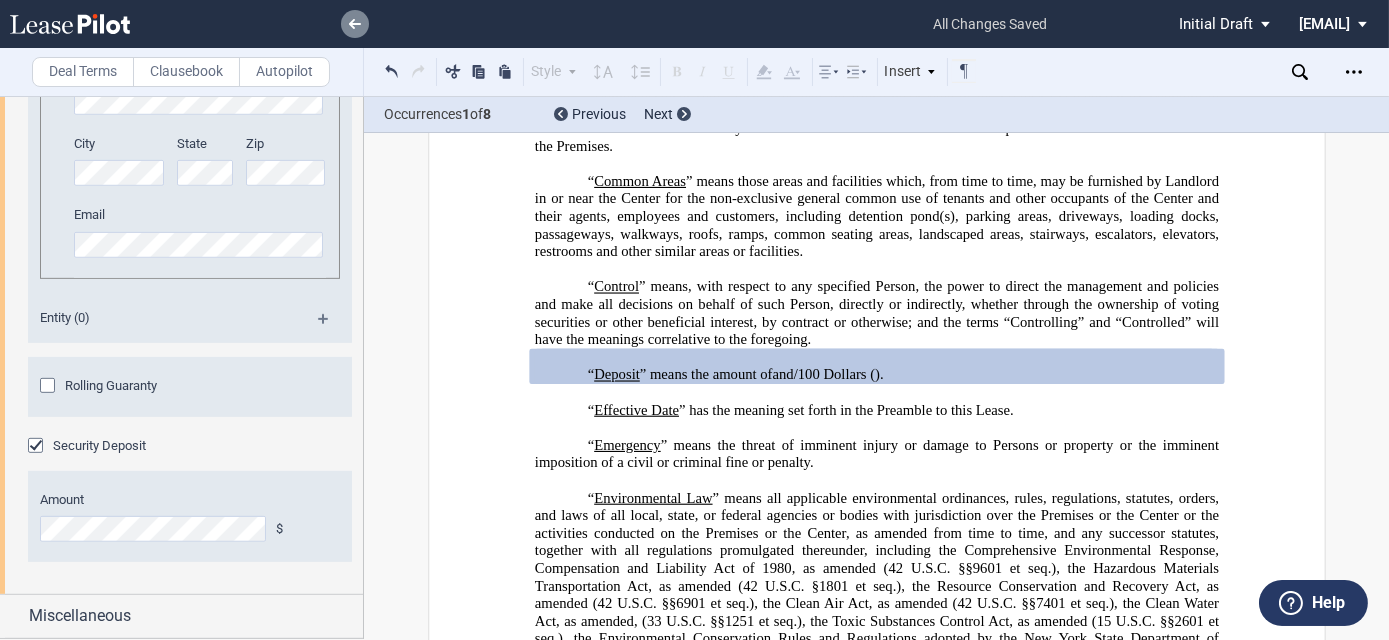 click 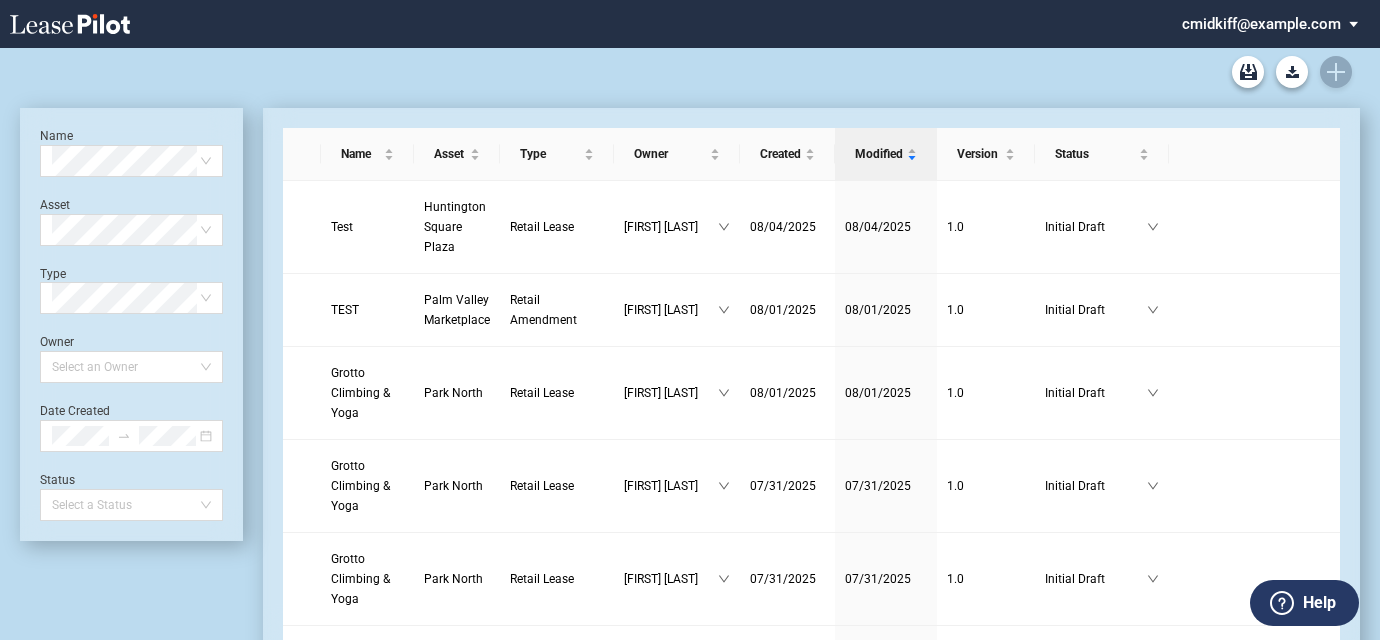 scroll, scrollTop: 0, scrollLeft: 0, axis: both 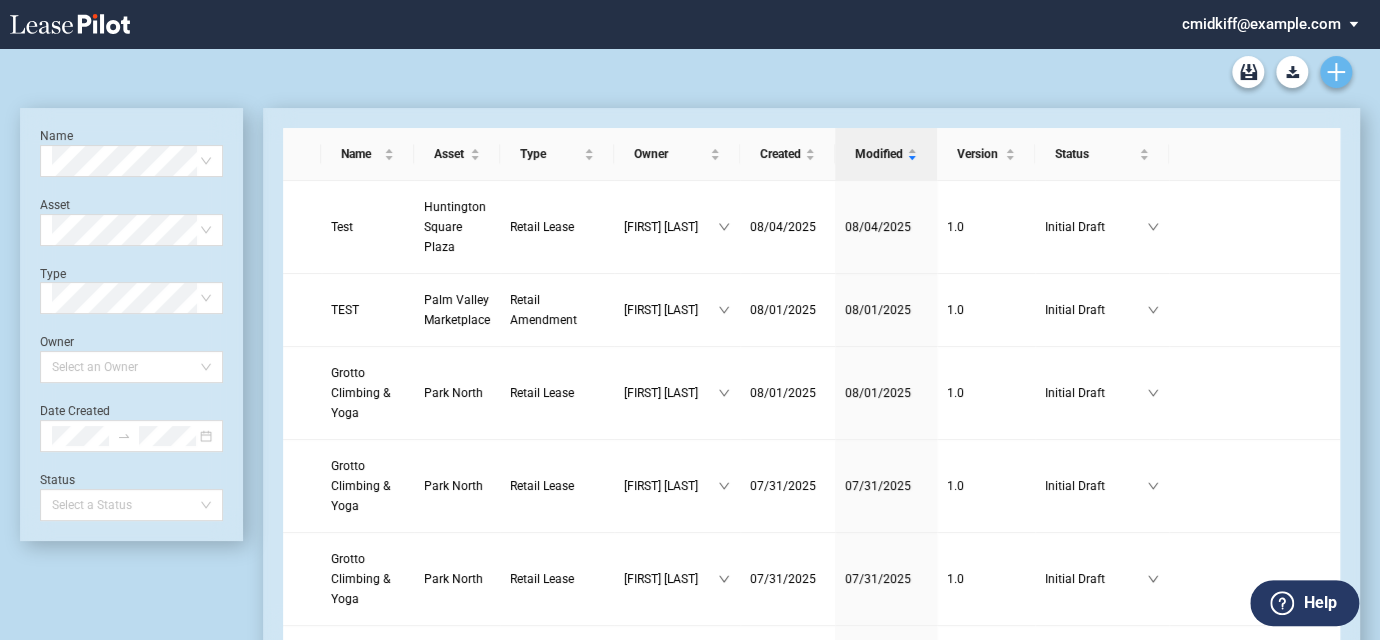 click 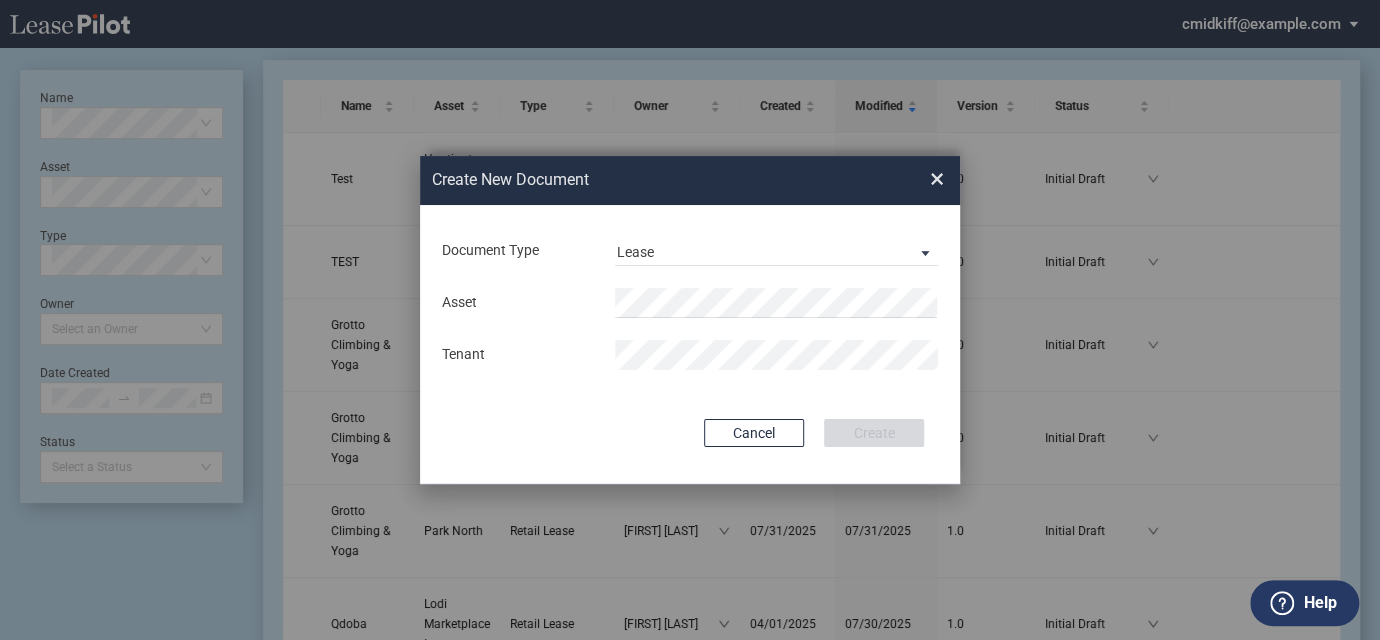 drag, startPoint x: 920, startPoint y: 186, endPoint x: 1272, endPoint y: 143, distance: 354.6167 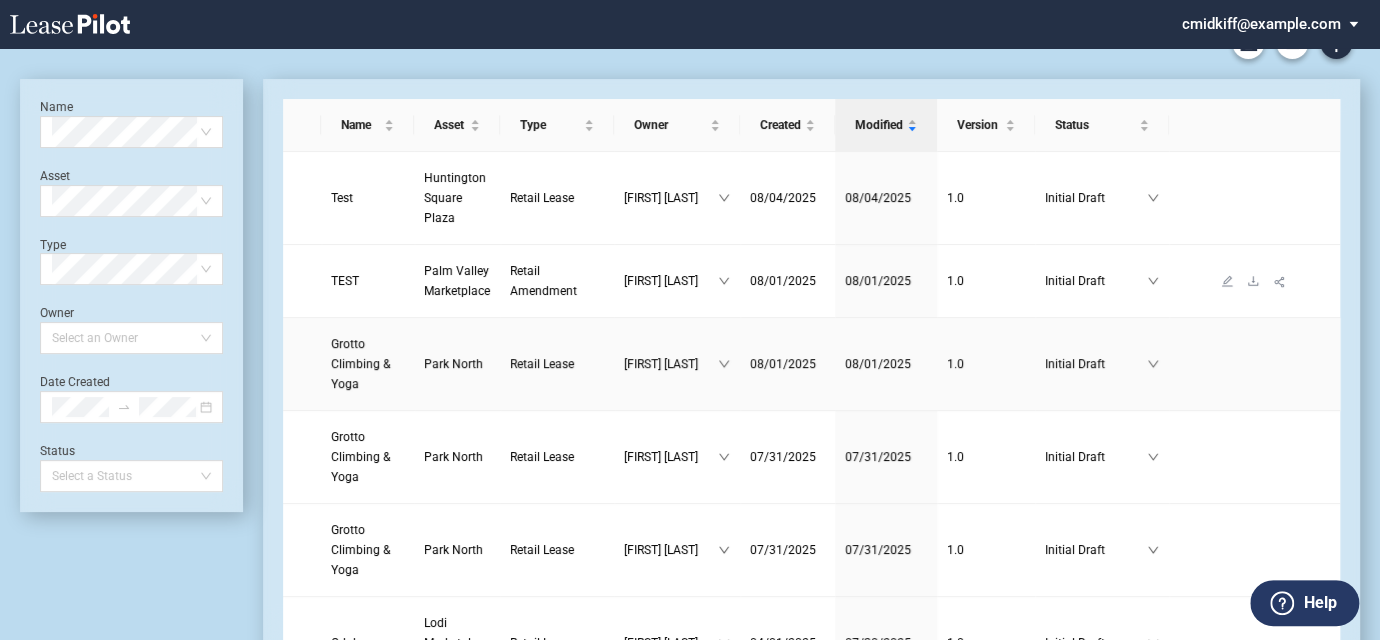 scroll, scrollTop: 0, scrollLeft: 0, axis: both 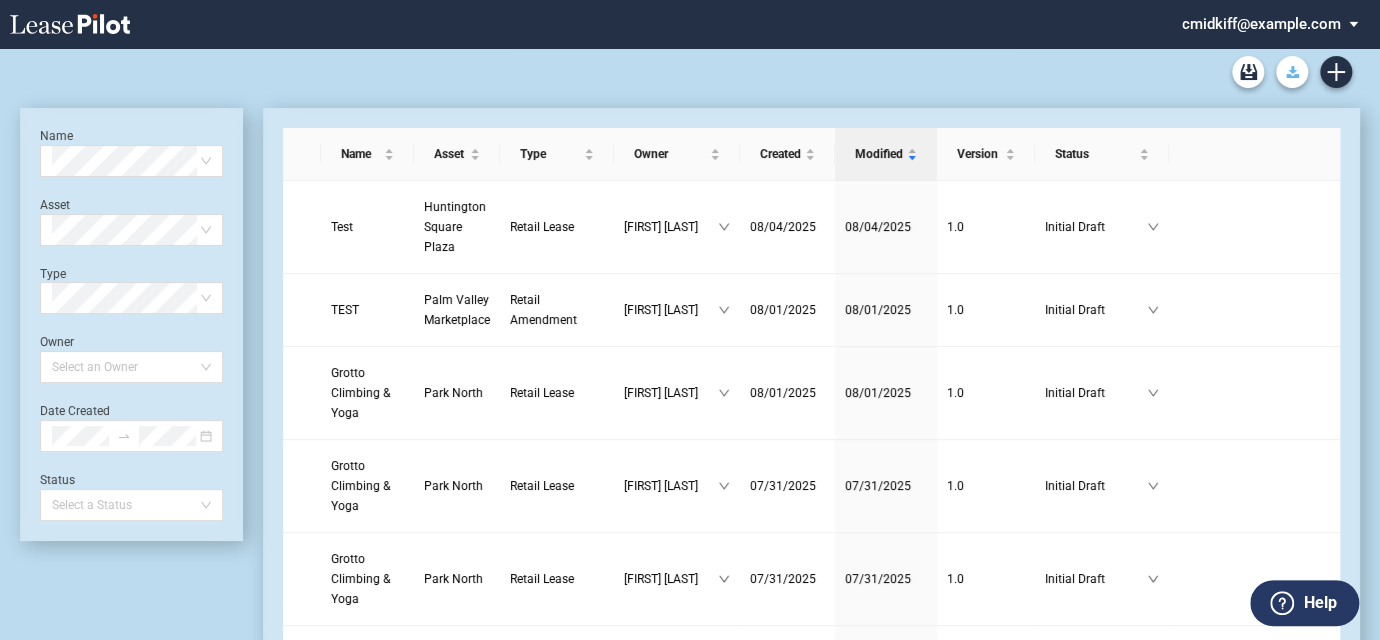 click 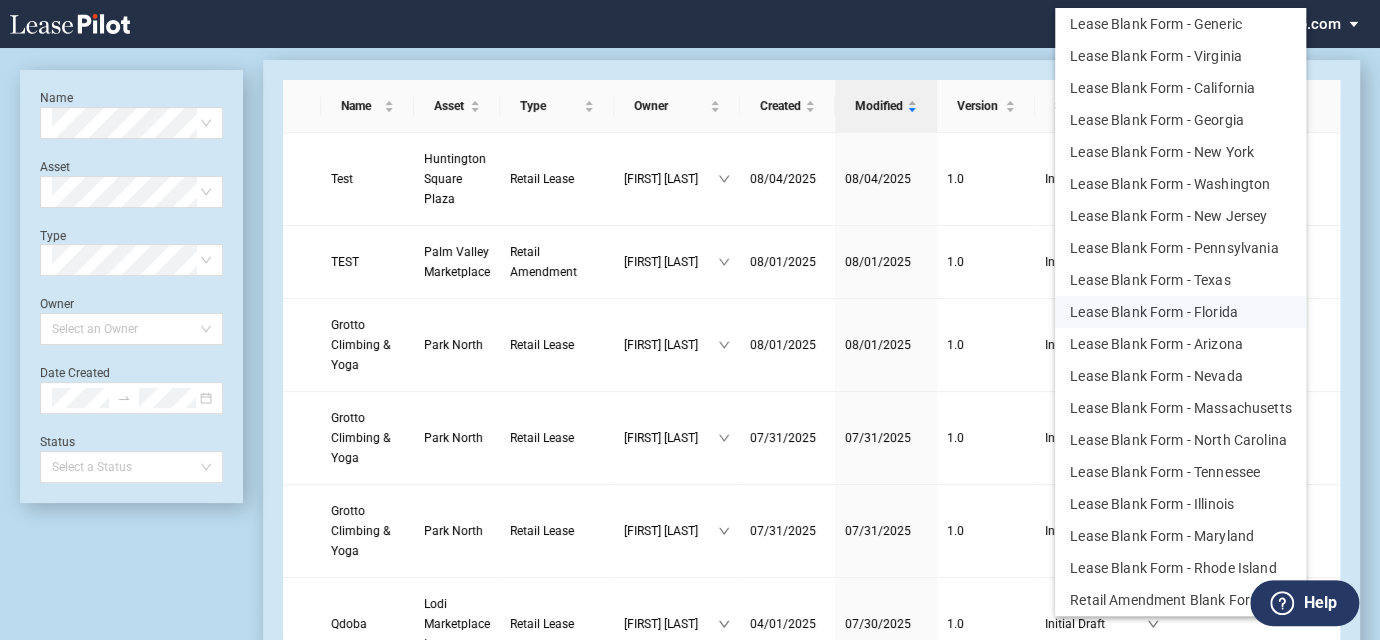 click on "Lease Blank Form - Florida" at bounding box center (1180, 312) 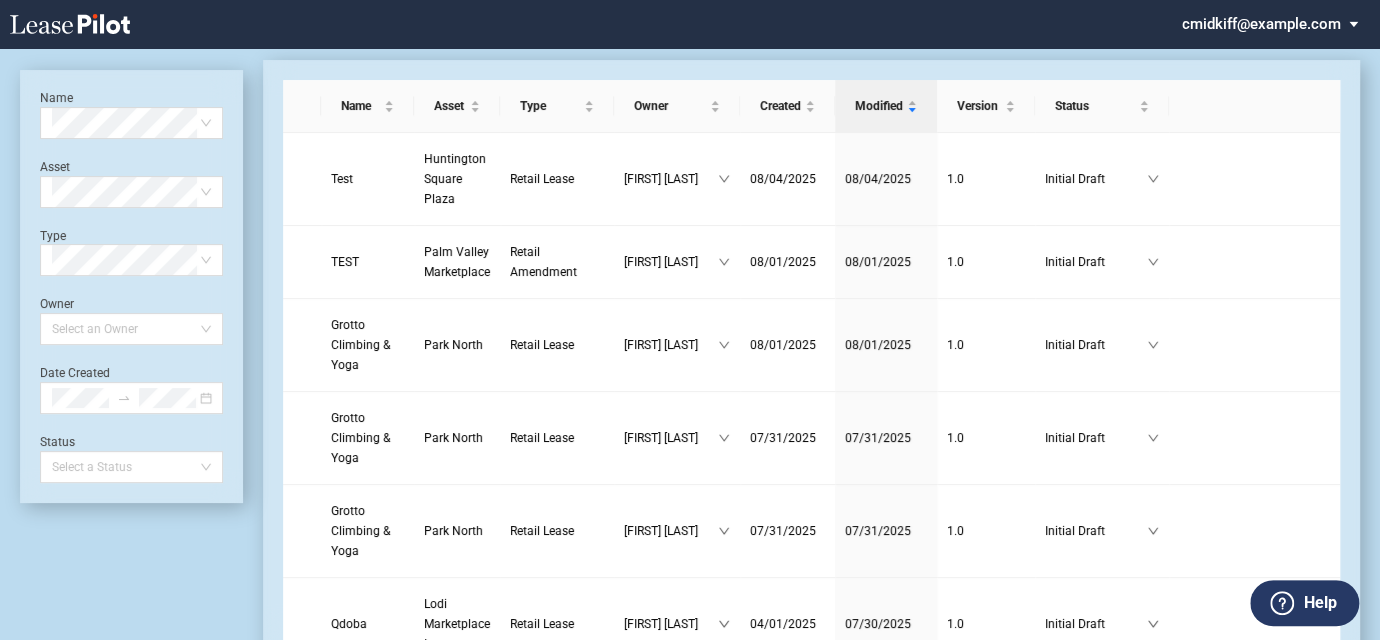 scroll, scrollTop: 0, scrollLeft: 0, axis: both 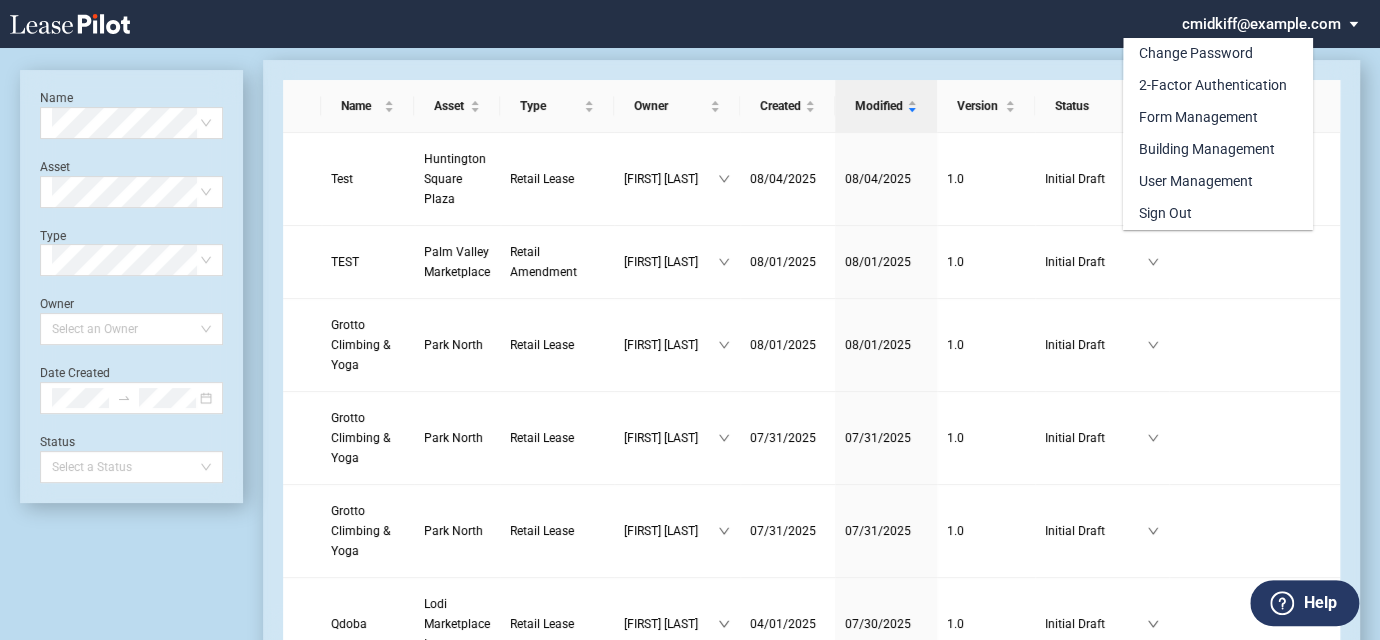 click at bounding box center (690, 344) 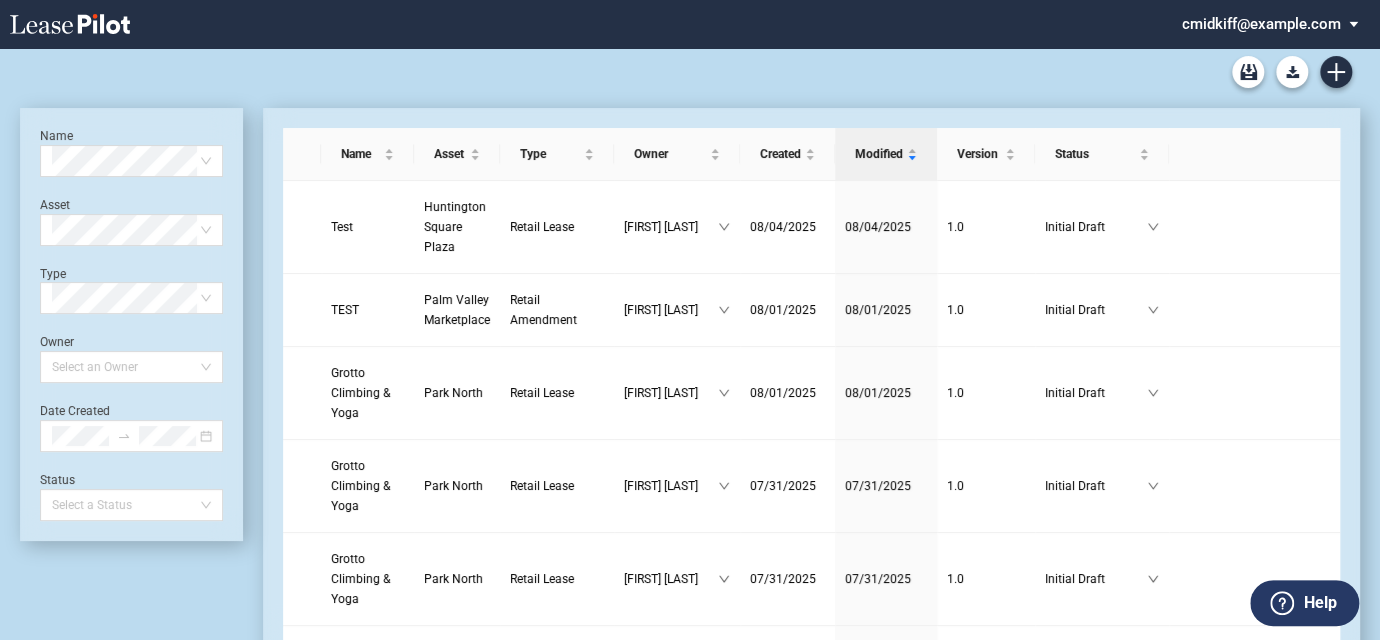 scroll, scrollTop: 48, scrollLeft: 0, axis: vertical 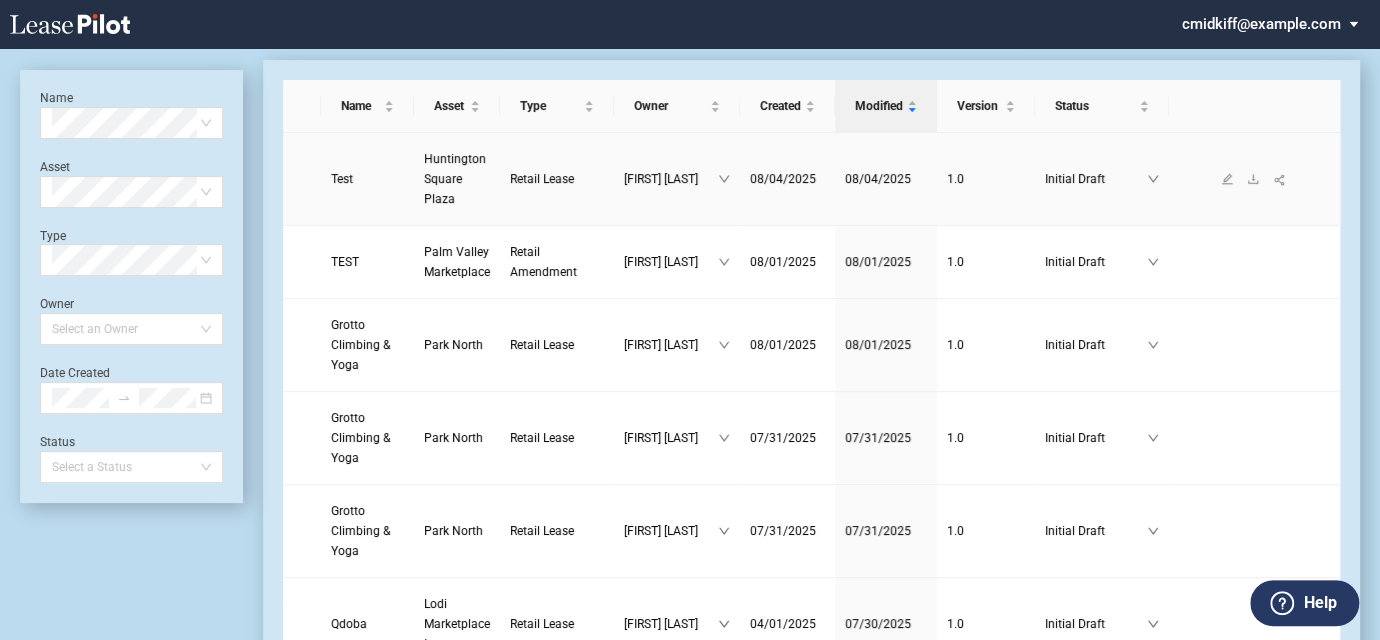 click on "Retail Lease" at bounding box center (542, 179) 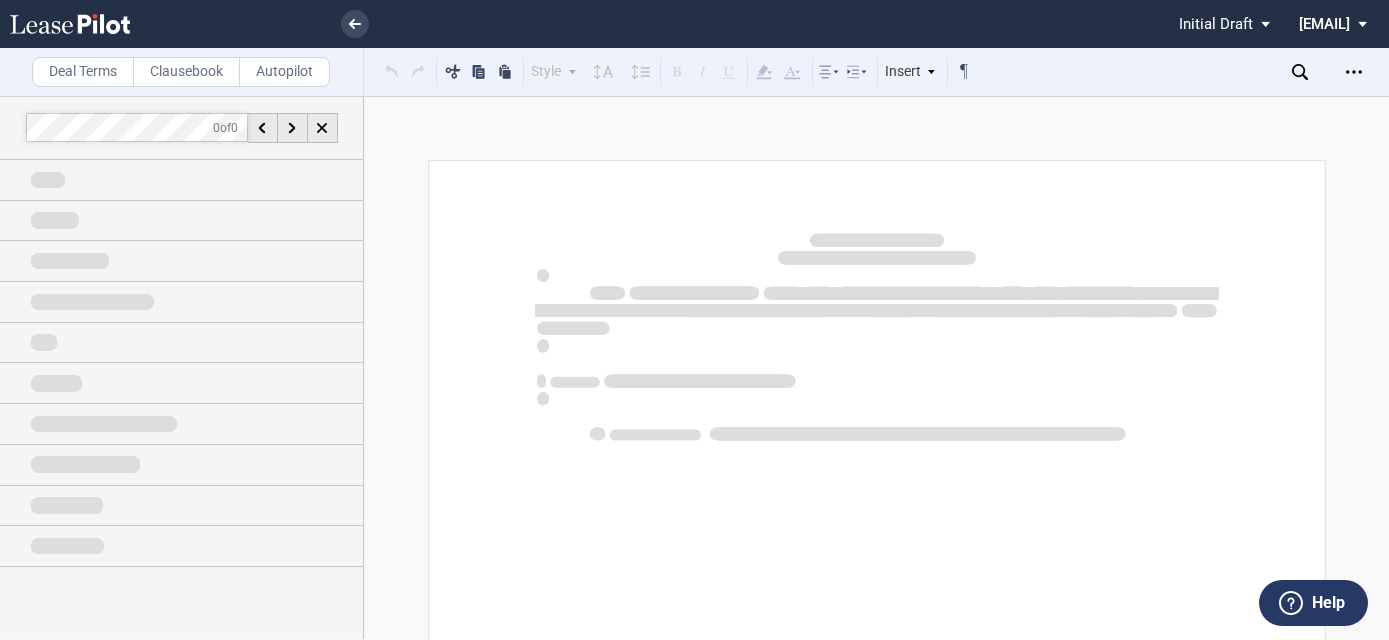 scroll, scrollTop: 0, scrollLeft: 0, axis: both 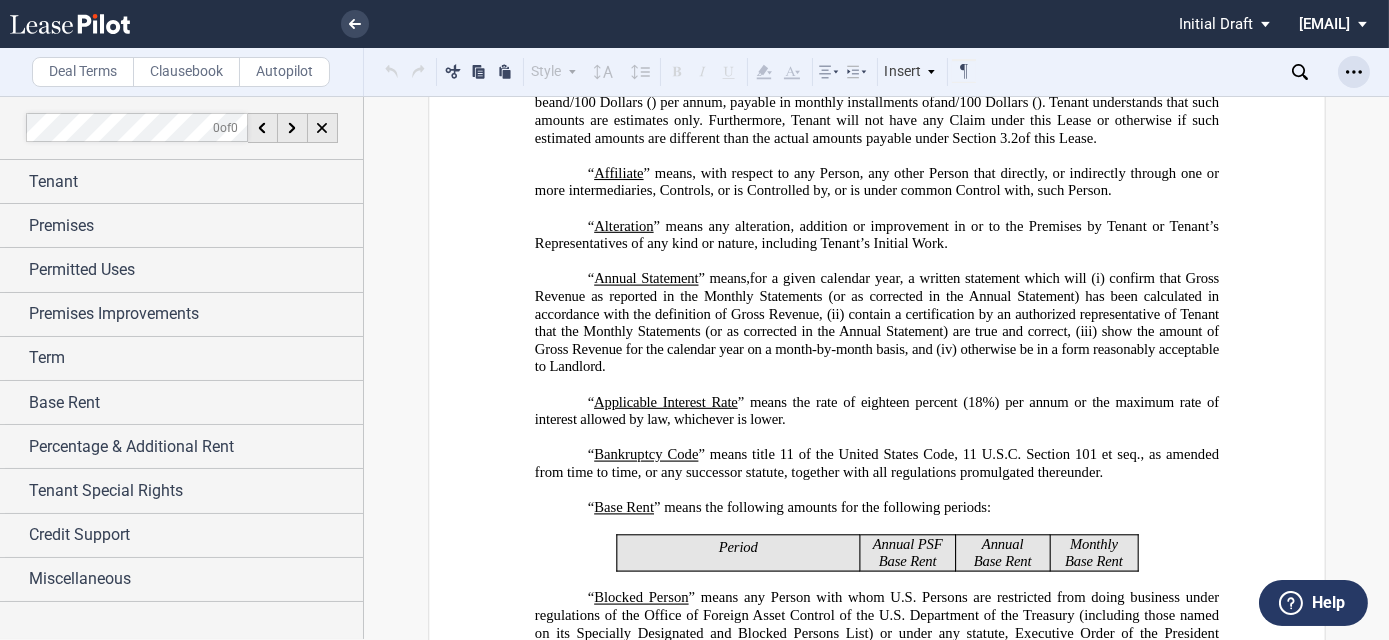 click 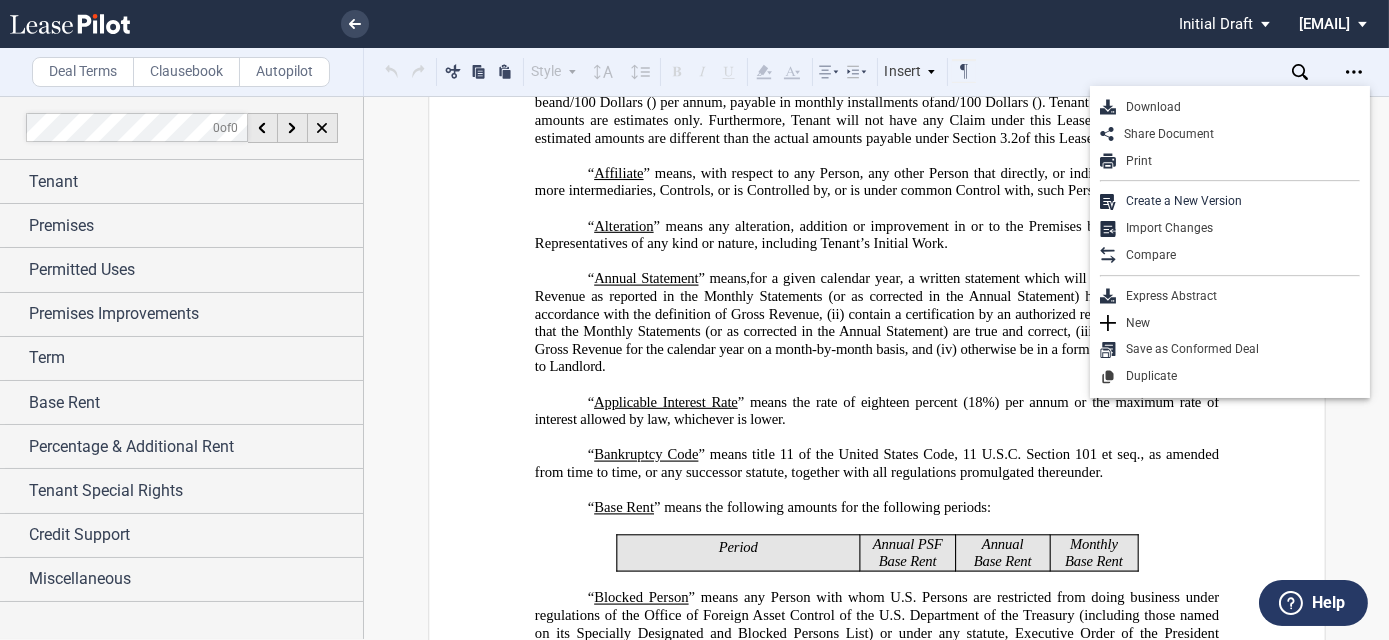 click on "” means, with respect to any Person, any other Person that directly, or indirectly through one or more intermediaries, Controls, or is Controlled by, or is under common Control with, such Person." 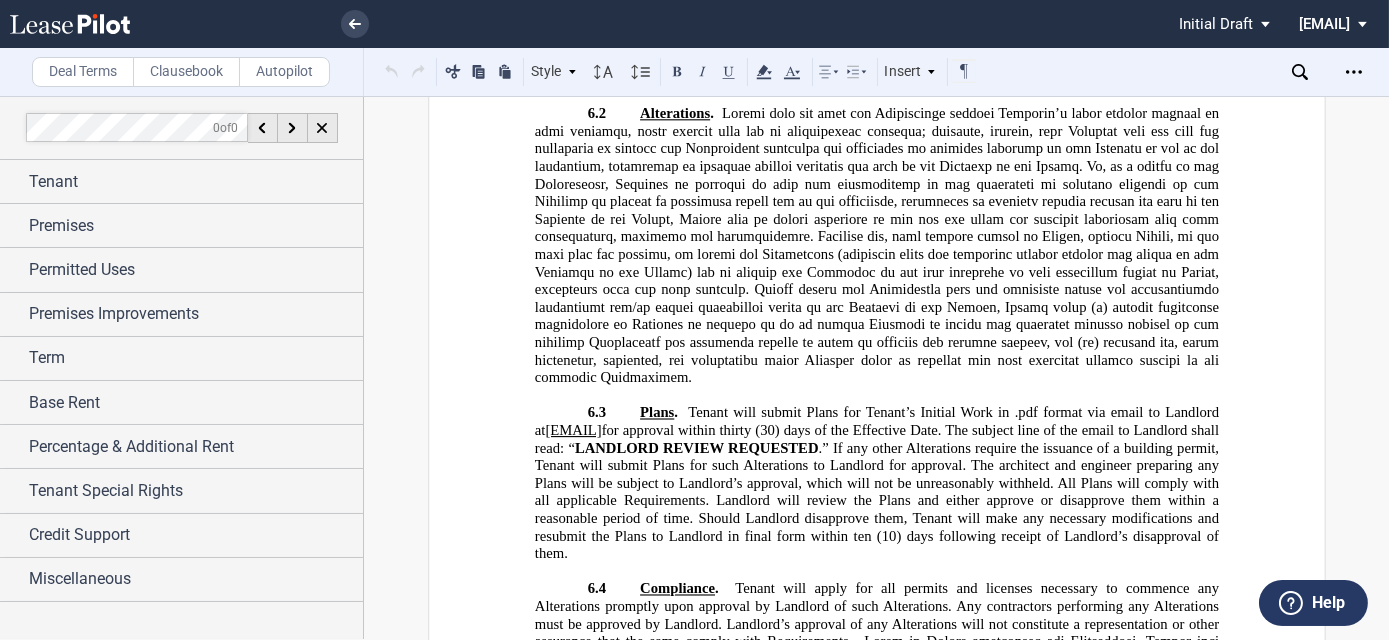scroll, scrollTop: 10560, scrollLeft: 0, axis: vertical 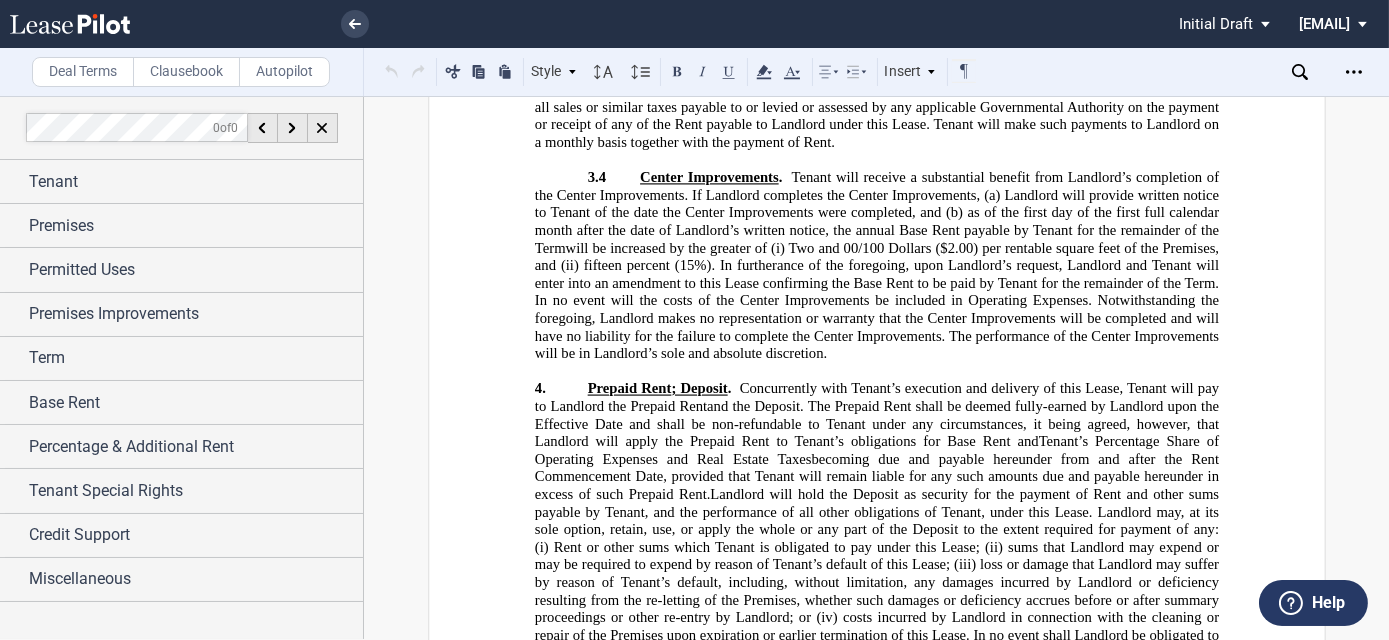 click on "costs incurred by Landlord in connection with the cleaning or repair of the Premises upon expiration or earlier termination of this Lease. In no event shall Landlord be obligated to apply the Deposit. Landlord’s right to bring an action or special proceeding to recover damages or otherwise to obtain possession of the Premises before or after Landlord’s declaration of the termination of this Lease for nonpayment of Rent or for any other reason shall not be affected by the fact that Landlord holds the Deposit. If Landlord uses, applies, or retains all or any portion of the Deposit, as permitted by this Lease, Tenant will restore the Deposit to its original amount within five" 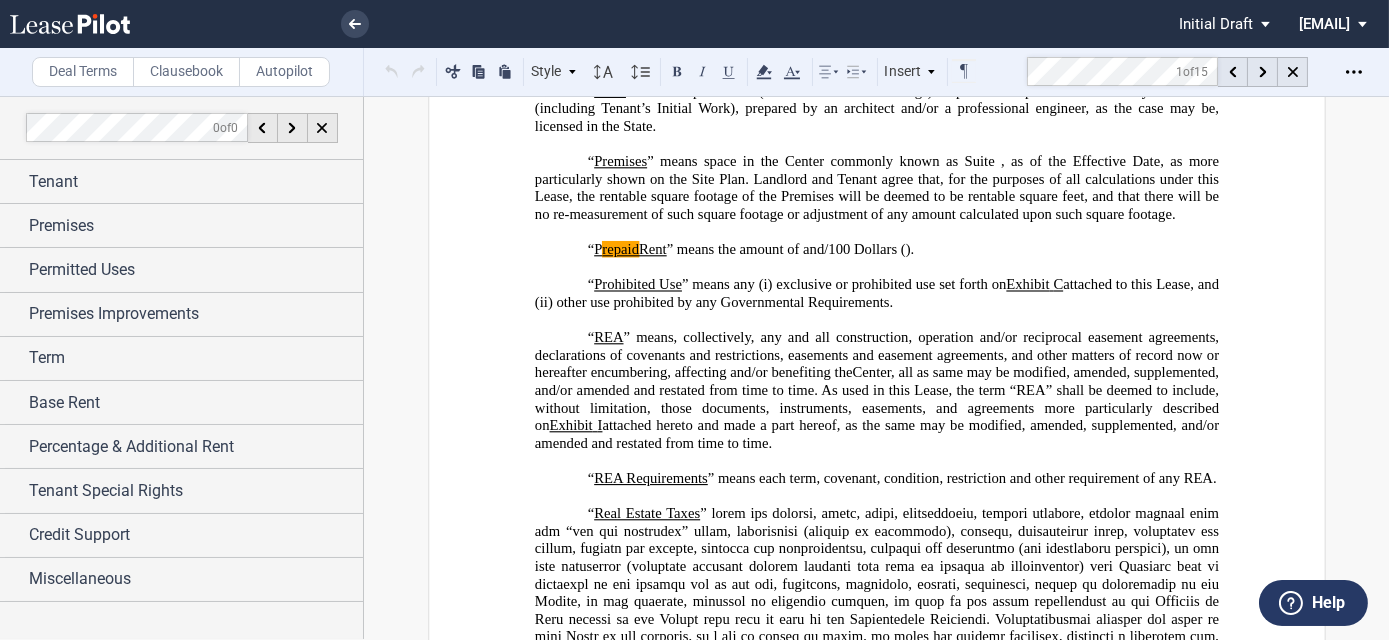 scroll, scrollTop: 4925, scrollLeft: 0, axis: vertical 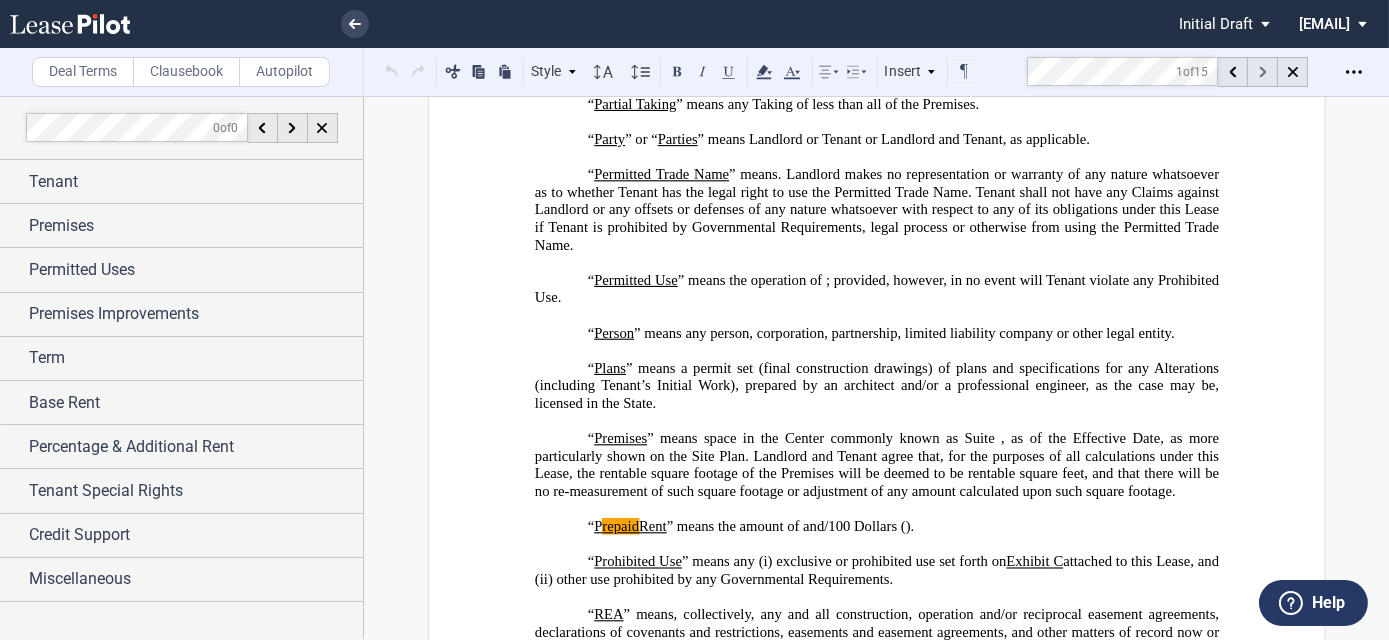 click at bounding box center (1263, 72) 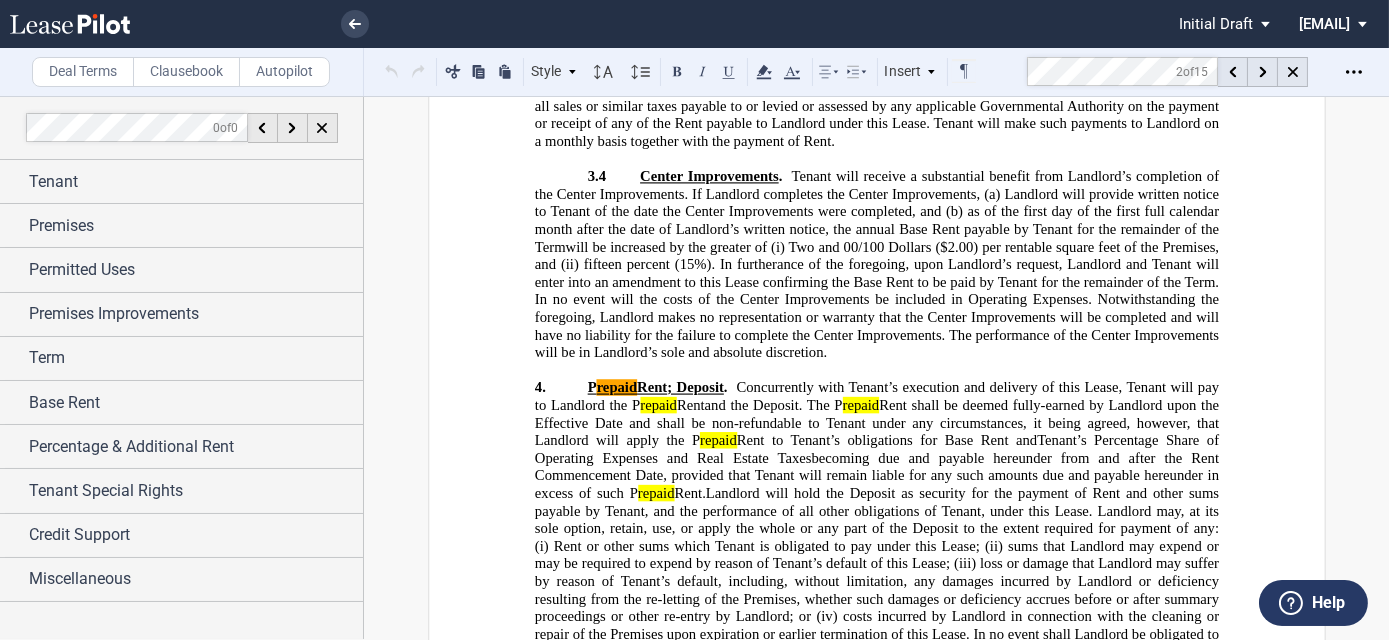 scroll, scrollTop: 9825, scrollLeft: 0, axis: vertical 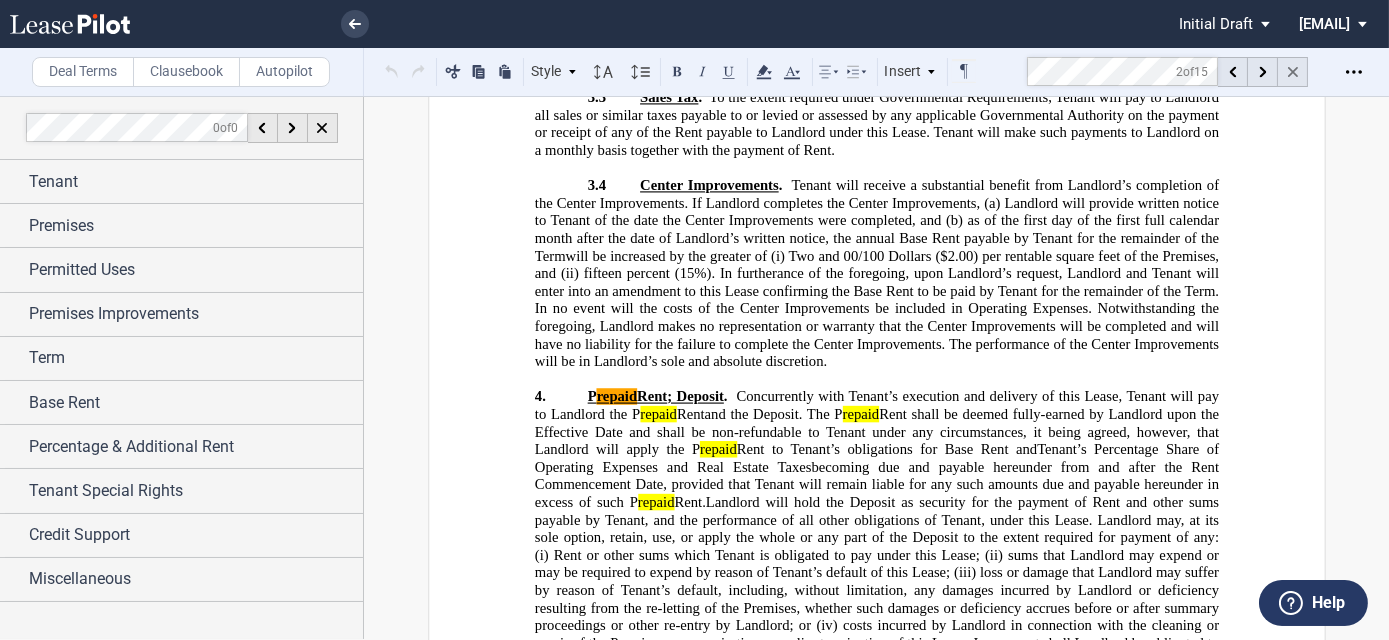 click 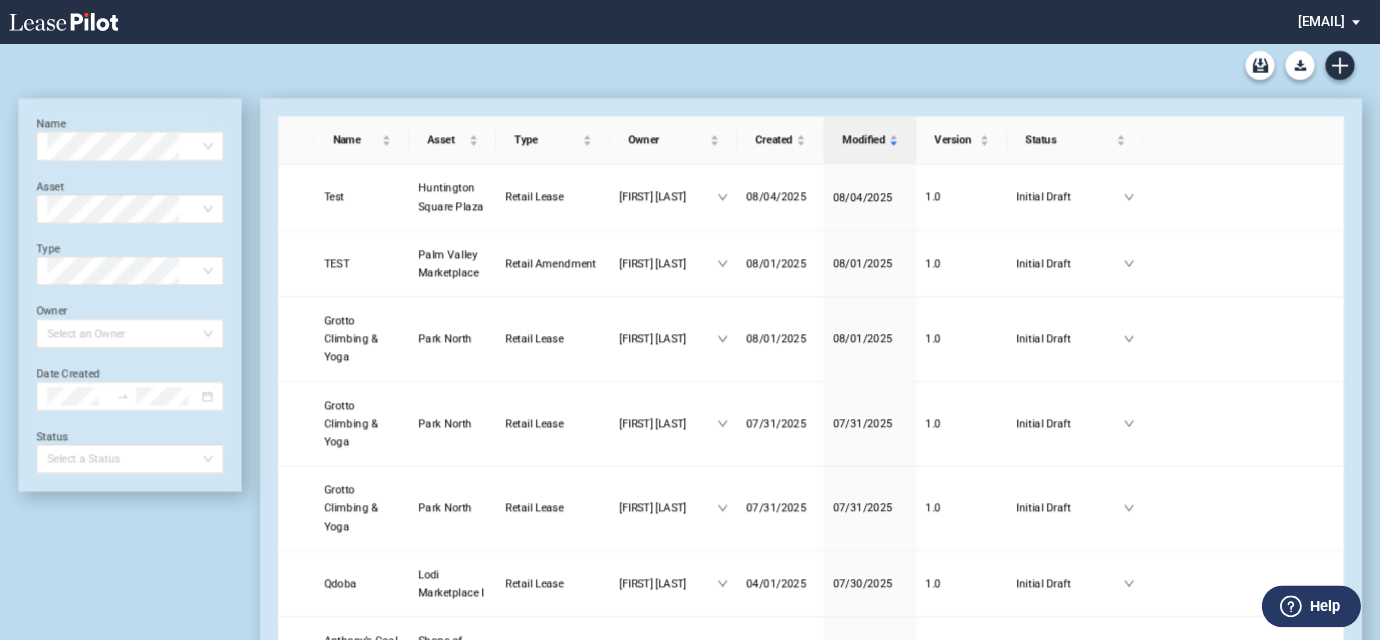 scroll, scrollTop: 0, scrollLeft: 0, axis: both 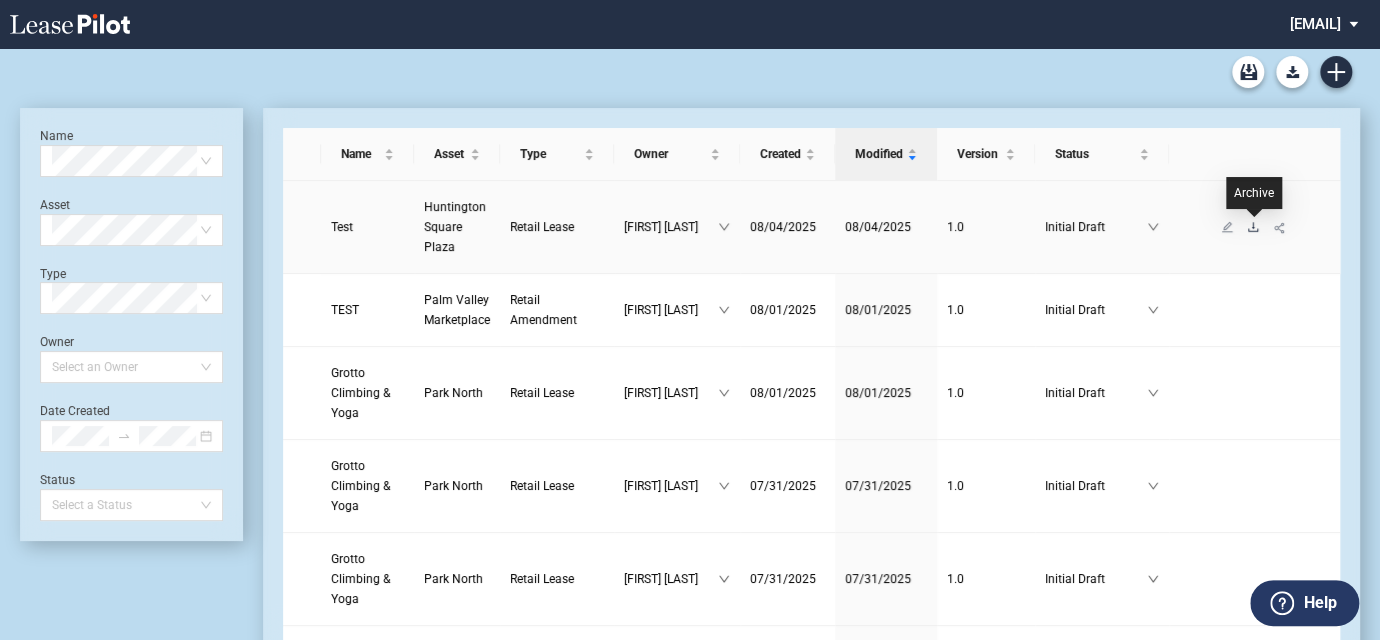 click 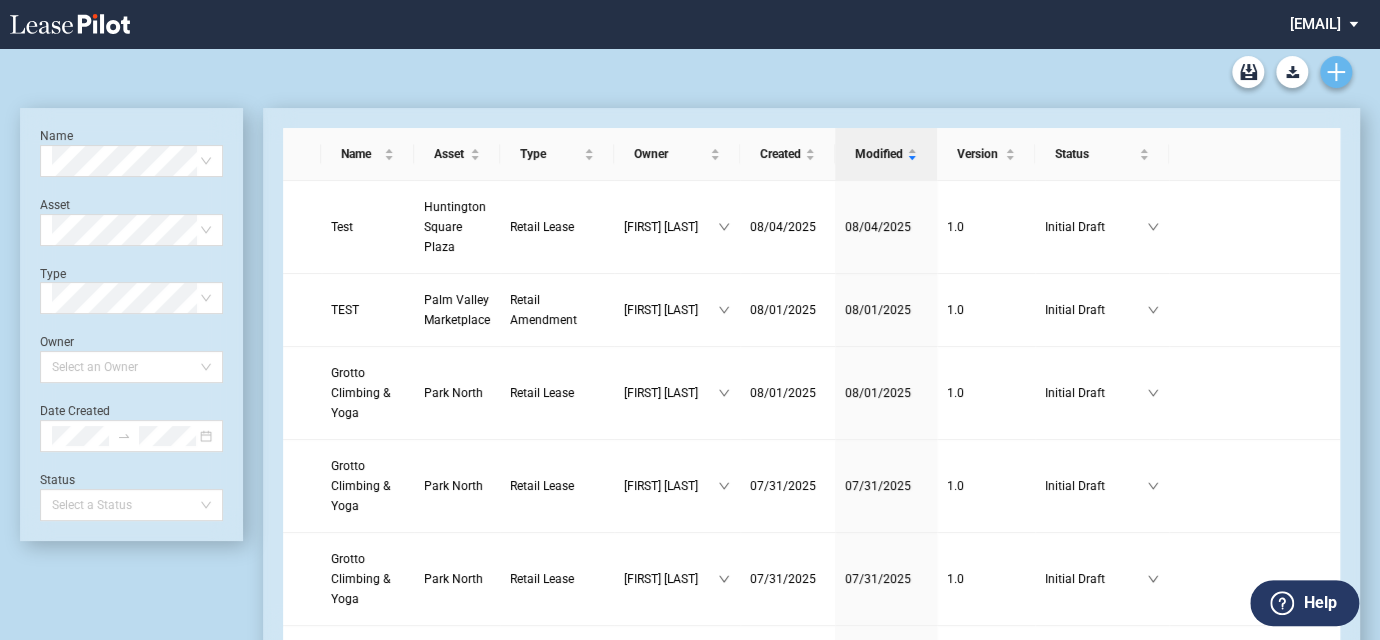 click 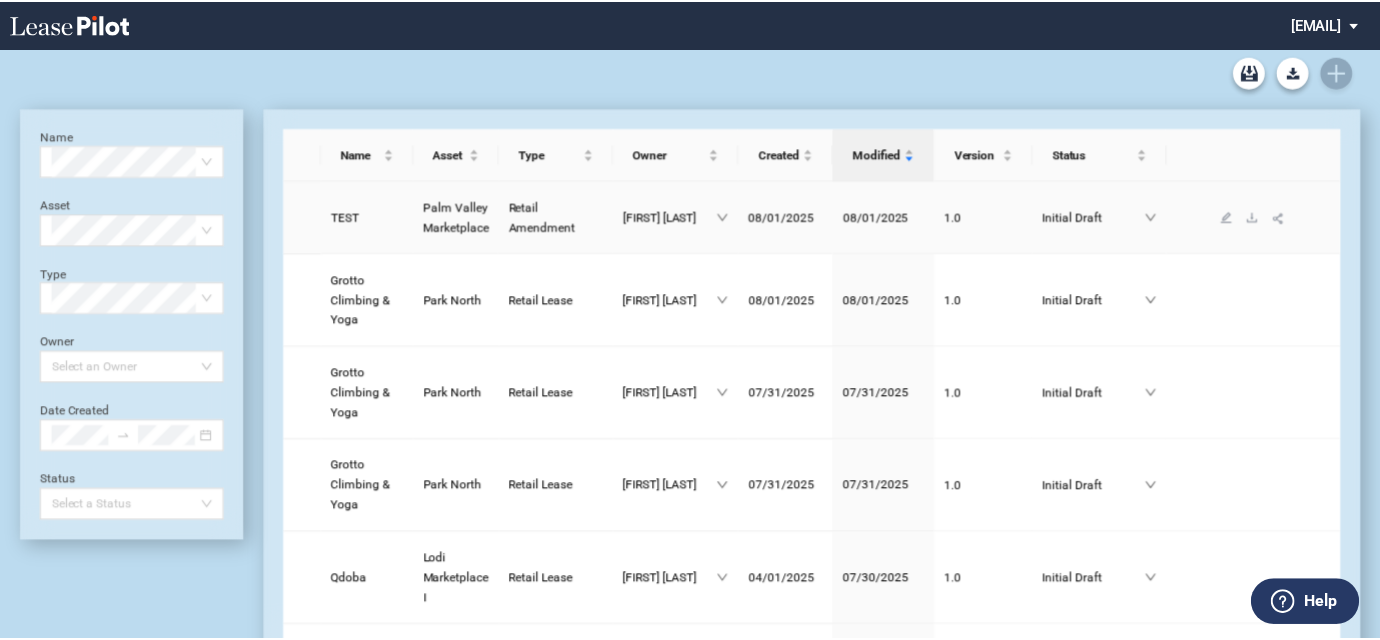 scroll, scrollTop: 0, scrollLeft: 0, axis: both 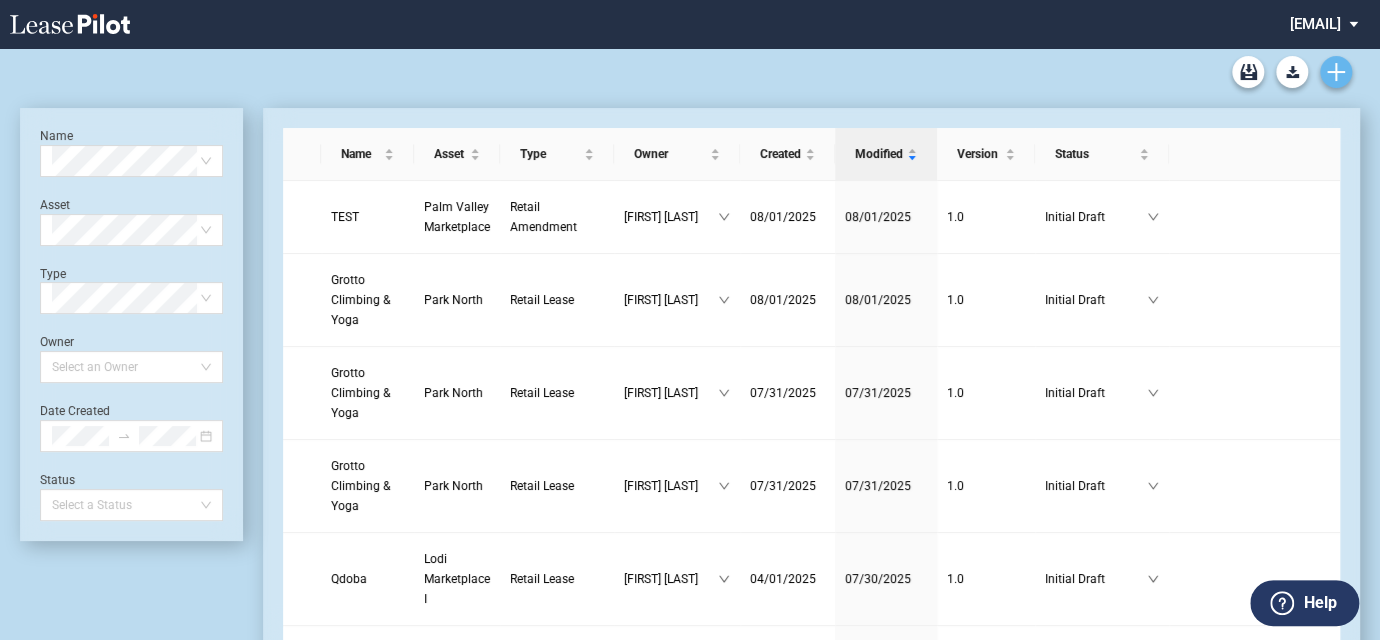 click 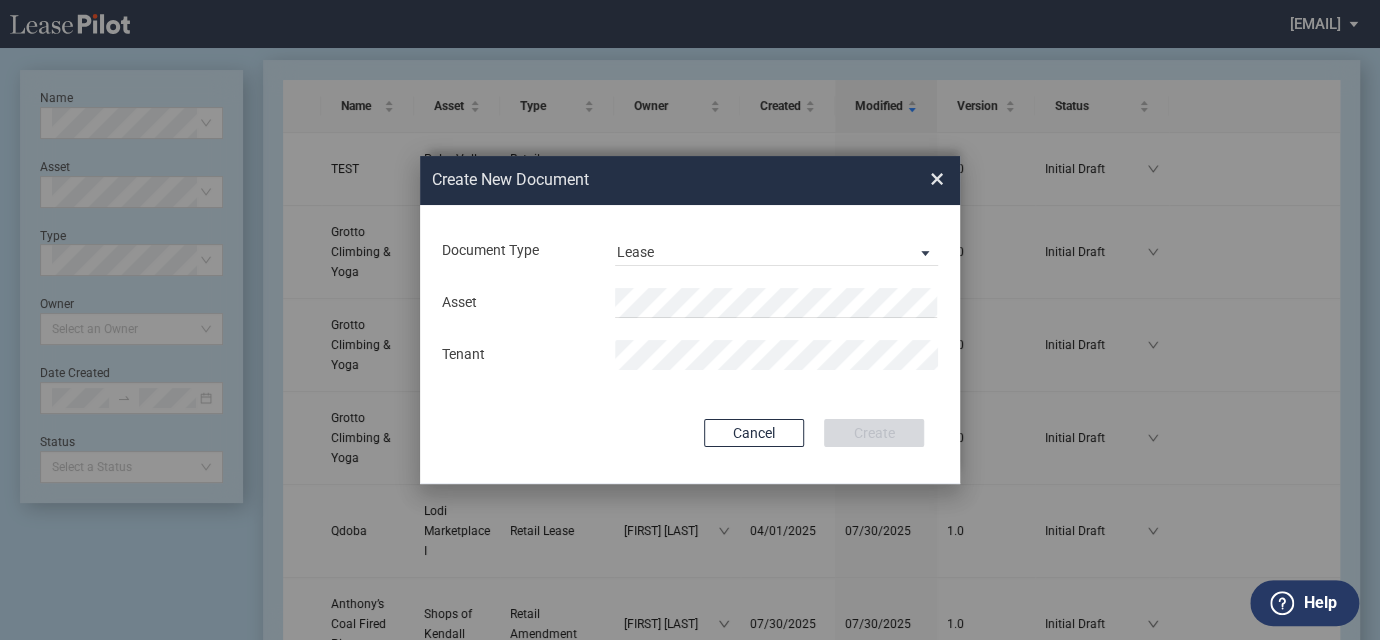 click on "Asset
Tenant" at bounding box center (690, 329) 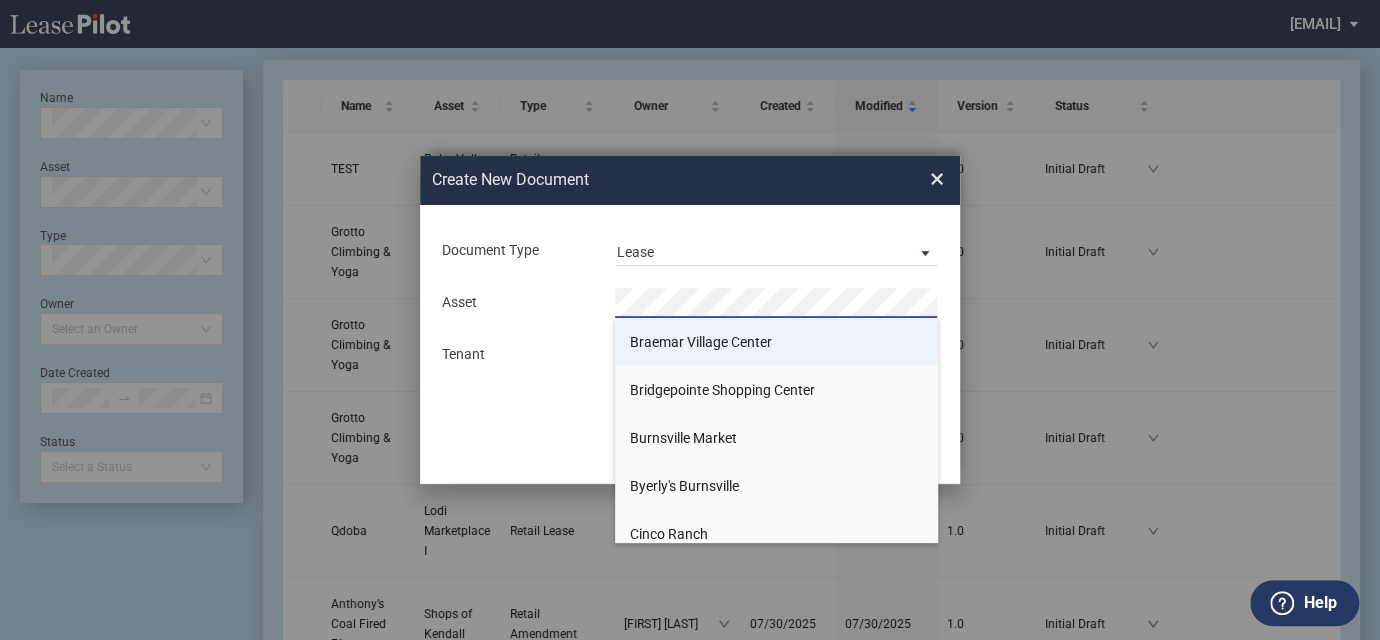 click on "Braemar Village Center" at bounding box center (776, 342) 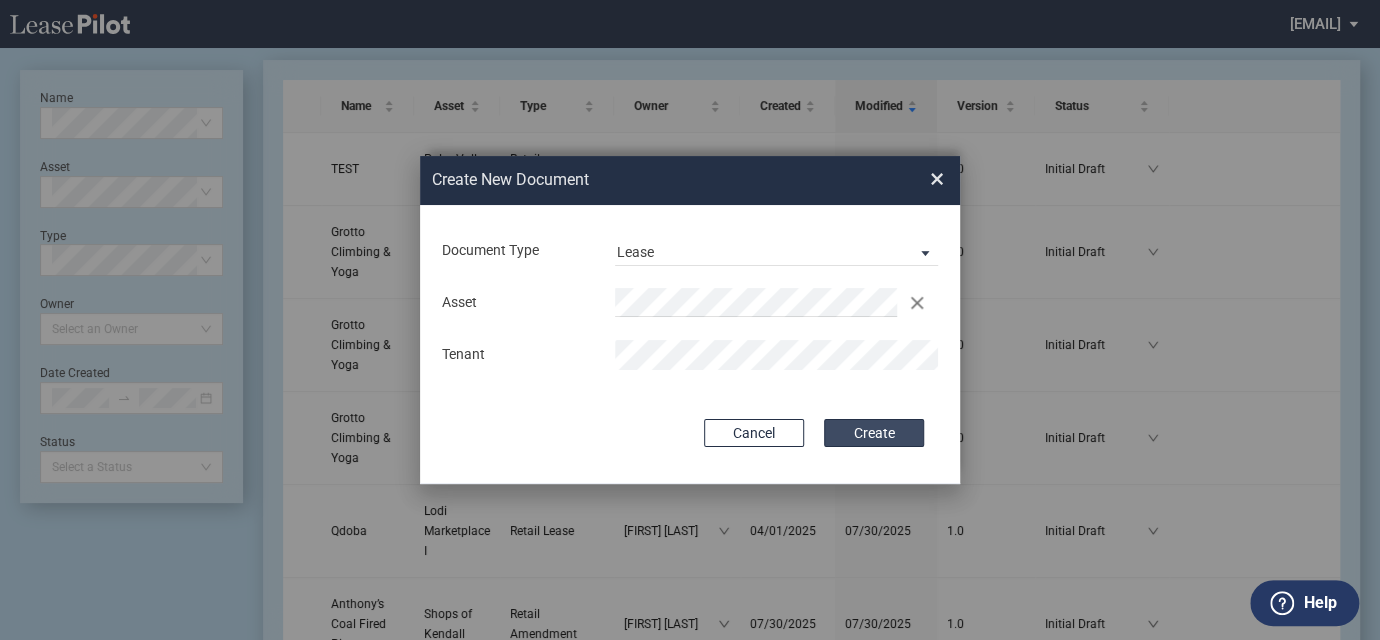 click on "Create" at bounding box center (874, 433) 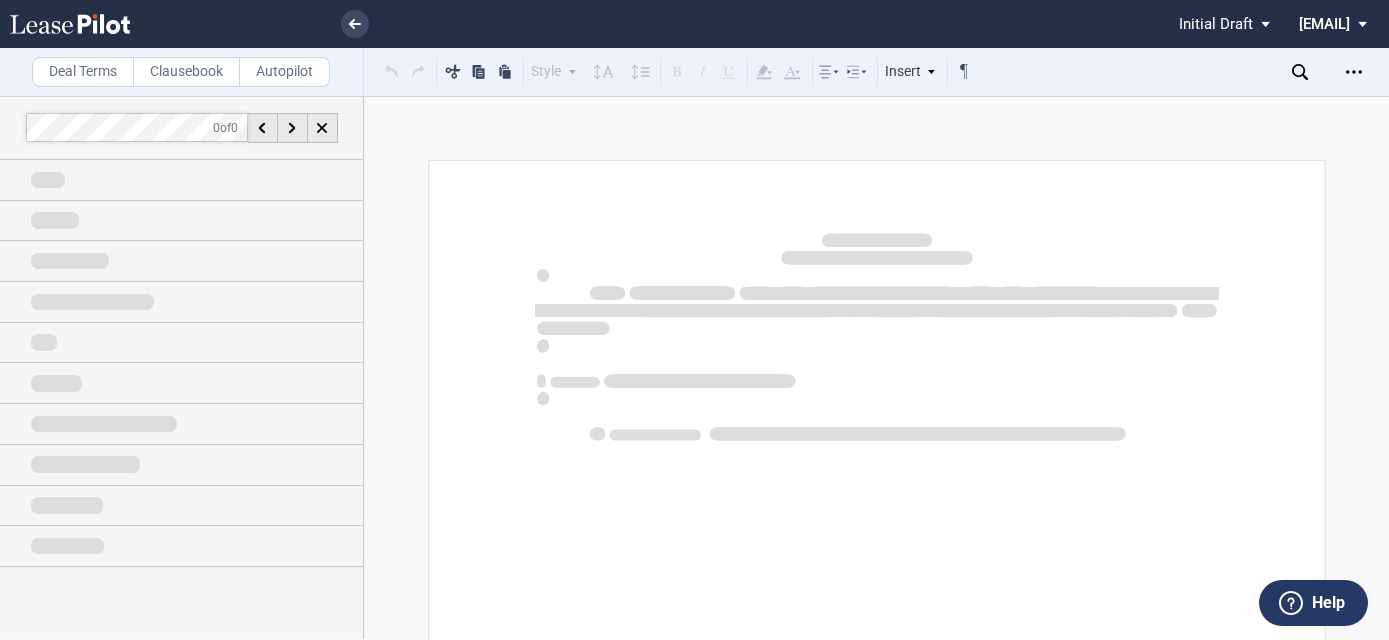 scroll, scrollTop: 0, scrollLeft: 0, axis: both 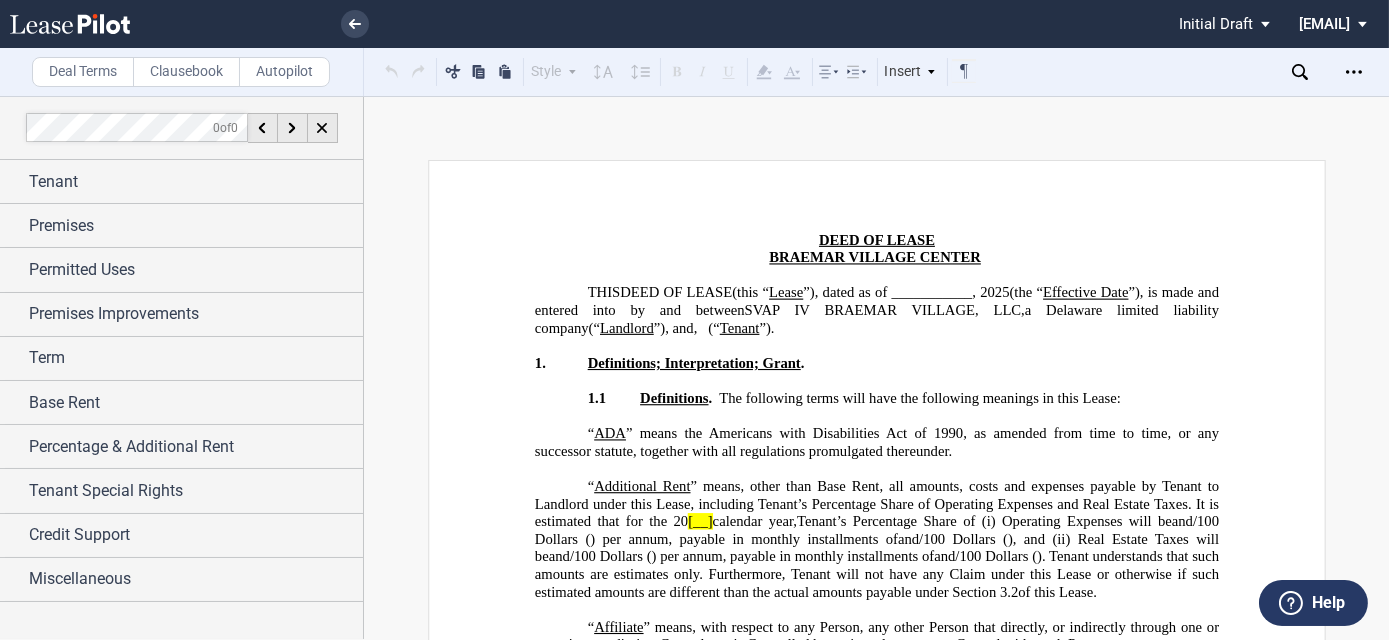 click on "cmidkiff@diamondlawpa.com
Change Password
2-Factor Authentication
Form Management
Building Management
User Management
Sign Out" at bounding box center [1340, 22] 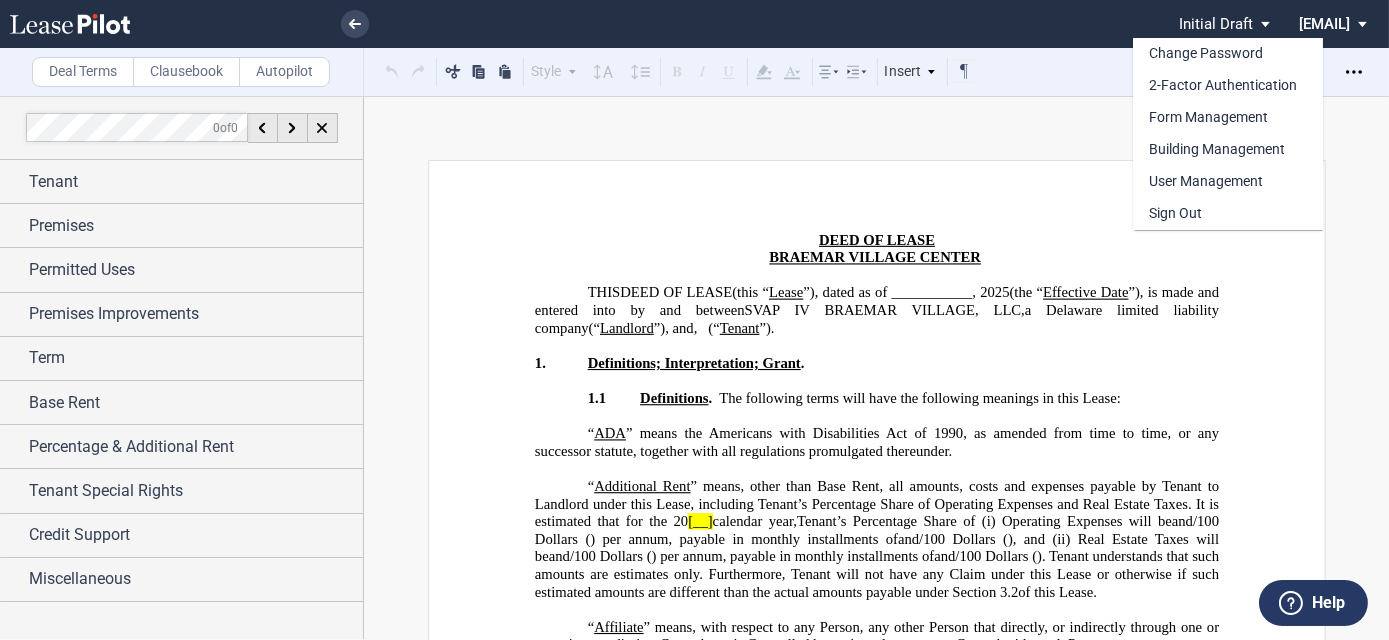 click at bounding box center [694, 320] 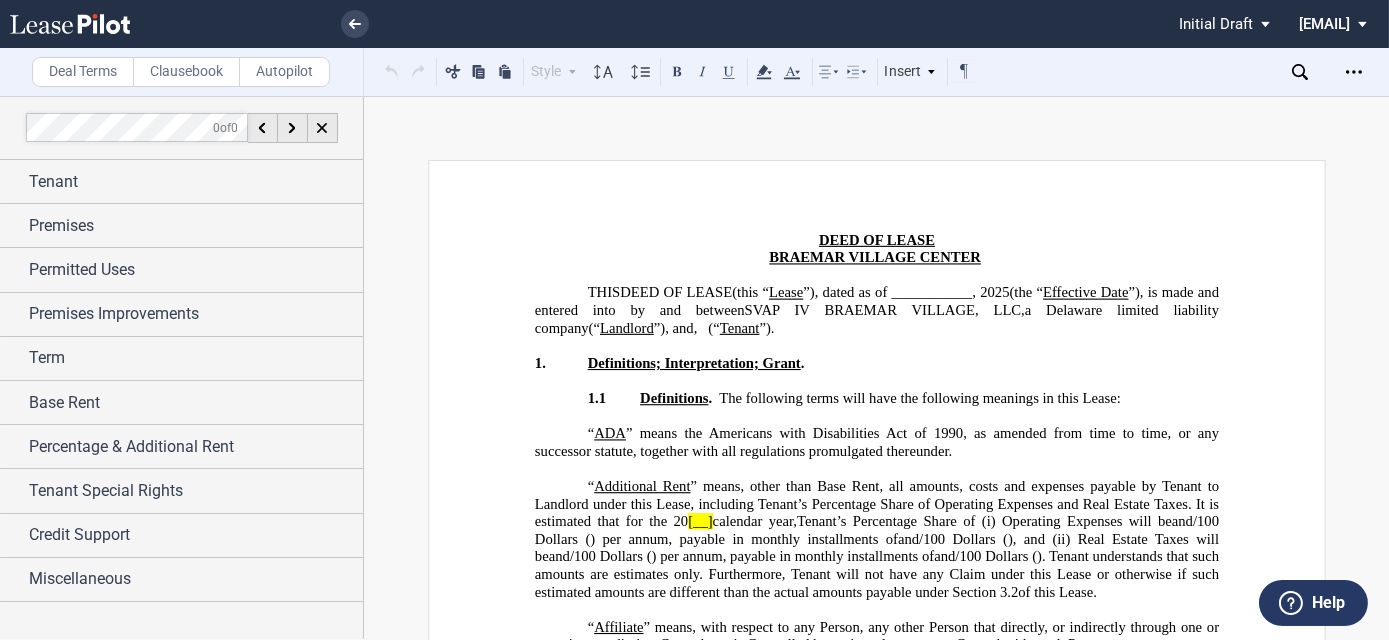 click on "Deal Terms
Clausebook
Autopilot
Style
Normal
8pt
9pt
10pt
10.5pt
11pt
12pt
14pt
16pt
Normal
1
1.15
1.5
2
3
No Color
Automatic
Align Left
Center
Align Right
Justify
Paragraph
First Line
Insert
List
Select
list outline
you would like to define
LEASE_OUTLINE
Section 1 Subsection 1.1 Subsection 1.1.1 Subsection (a) Normal
PROHIBITED_OUTLINE
Section 1" at bounding box center [694, 368] 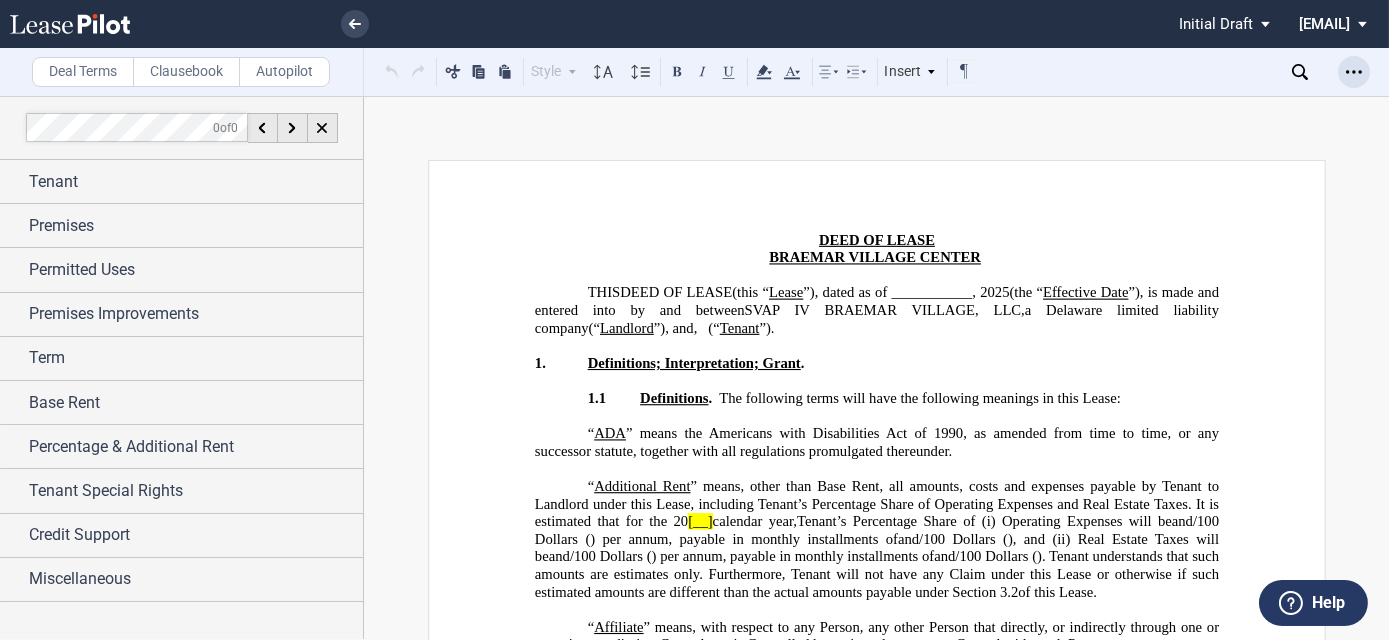 click at bounding box center (1354, 72) 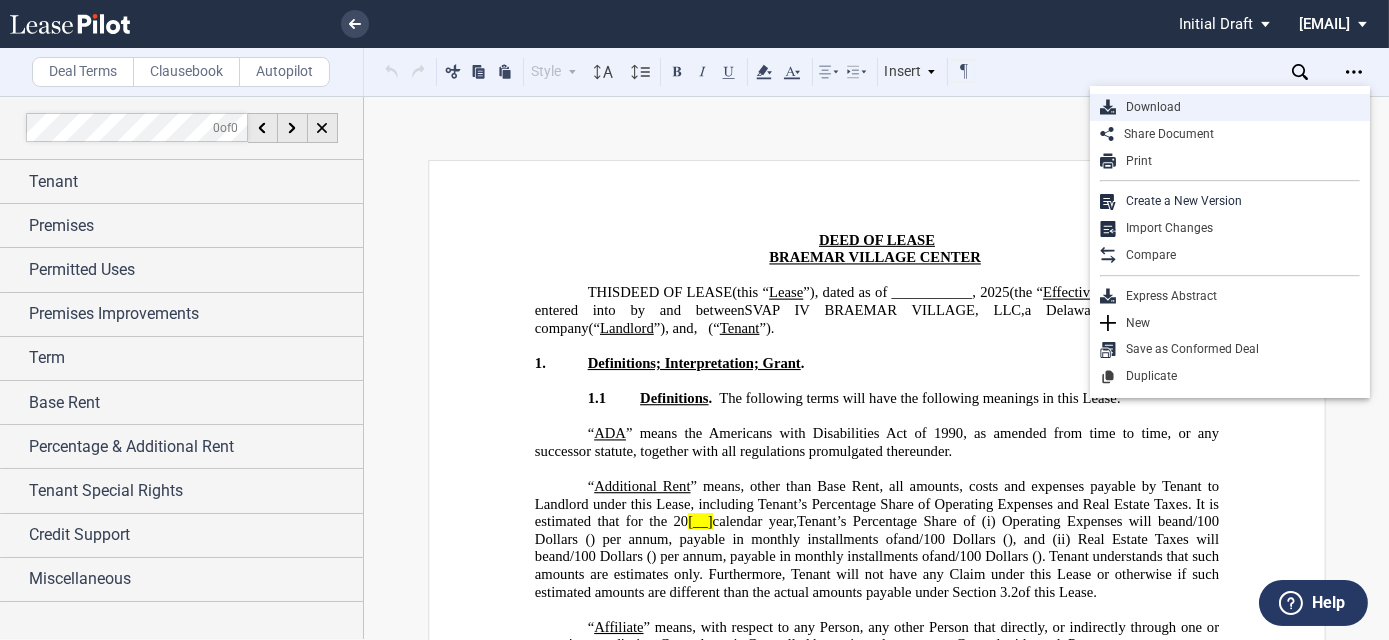 click on "Download" at bounding box center (1238, 107) 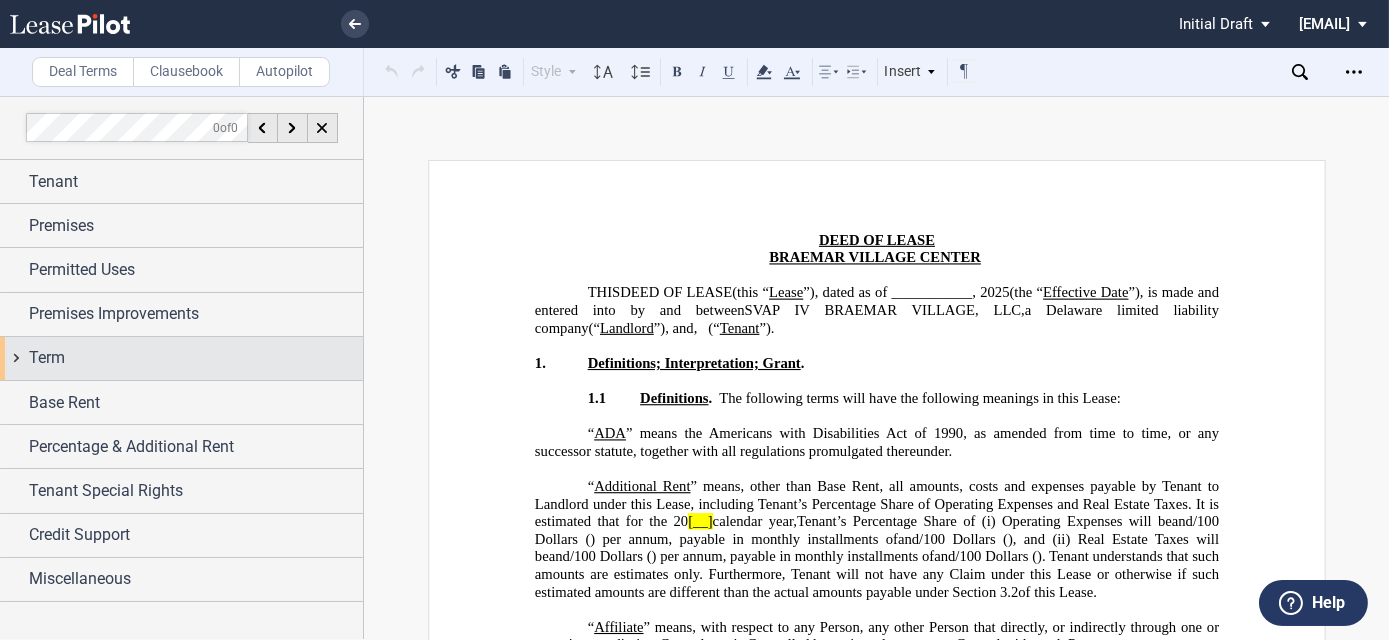 click on "Term" at bounding box center [196, 358] 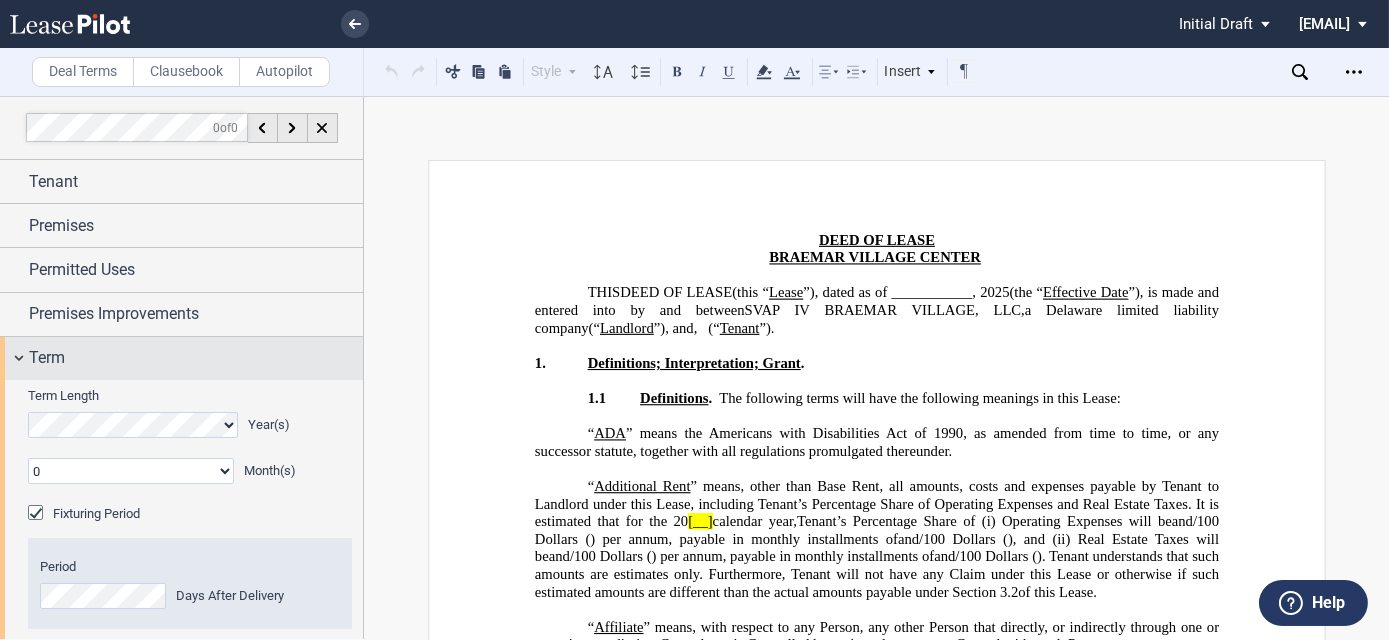 click on "Term" at bounding box center (47, 358) 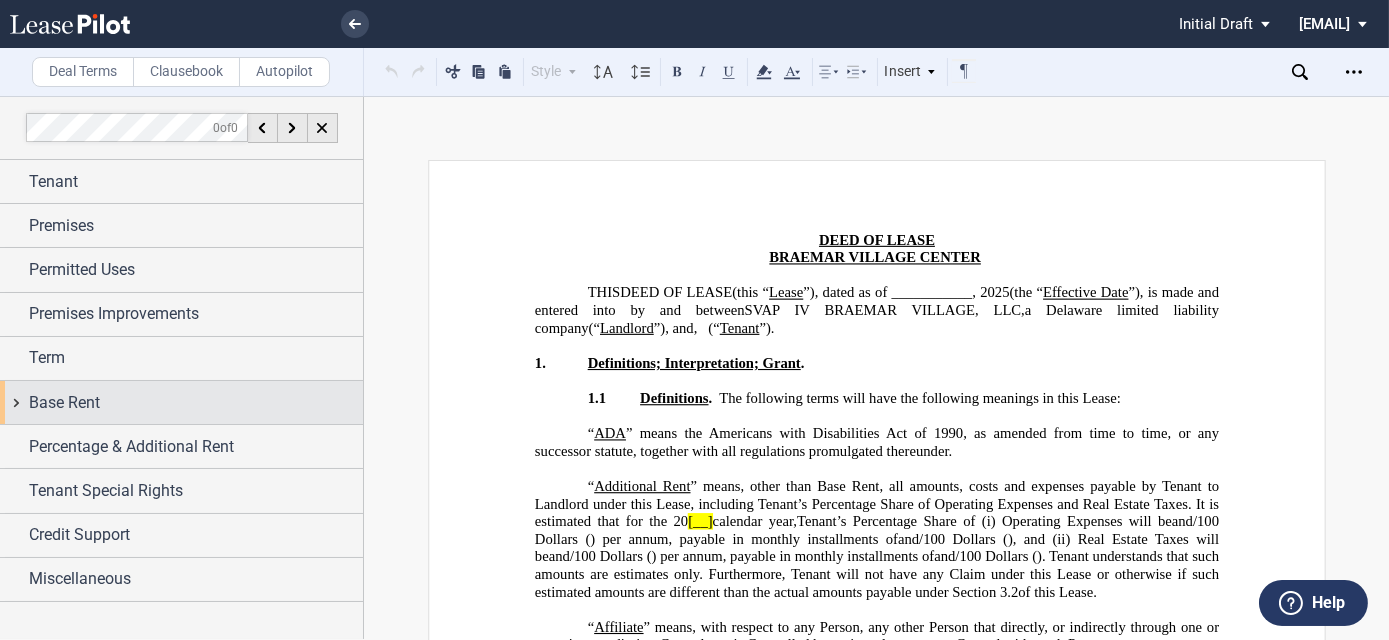 click on "Base Rent" at bounding box center (64, 403) 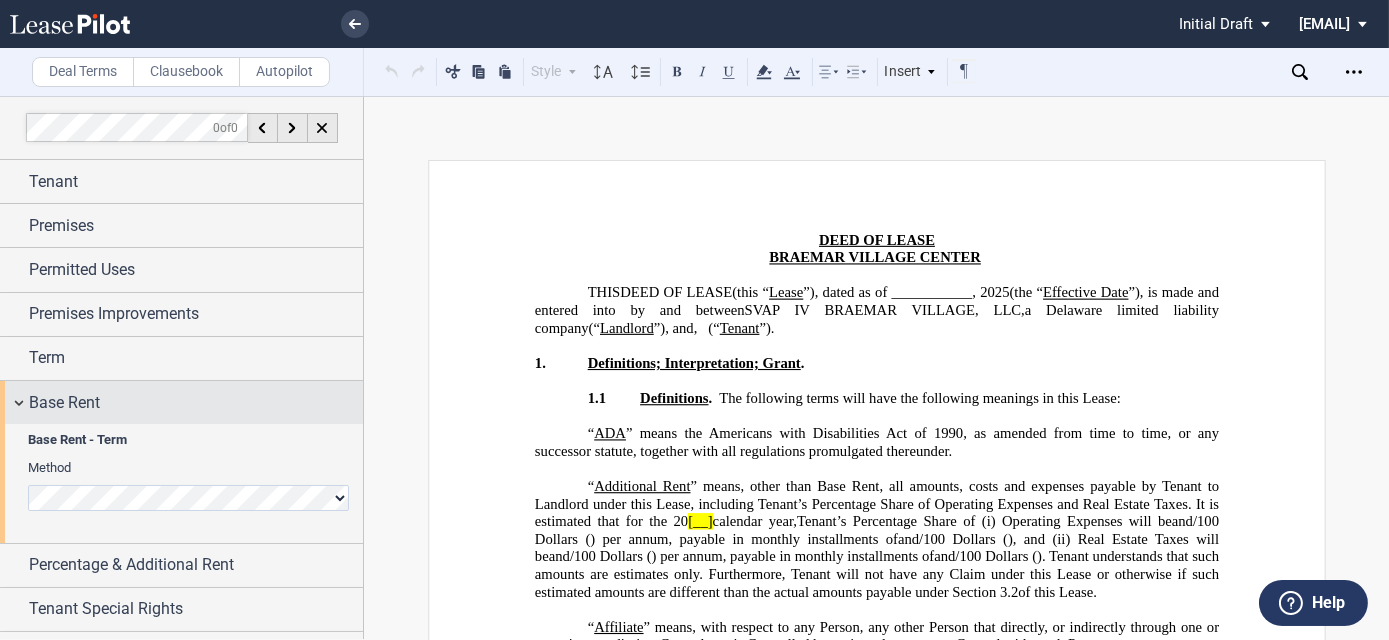click on "Base Rent" at bounding box center (64, 403) 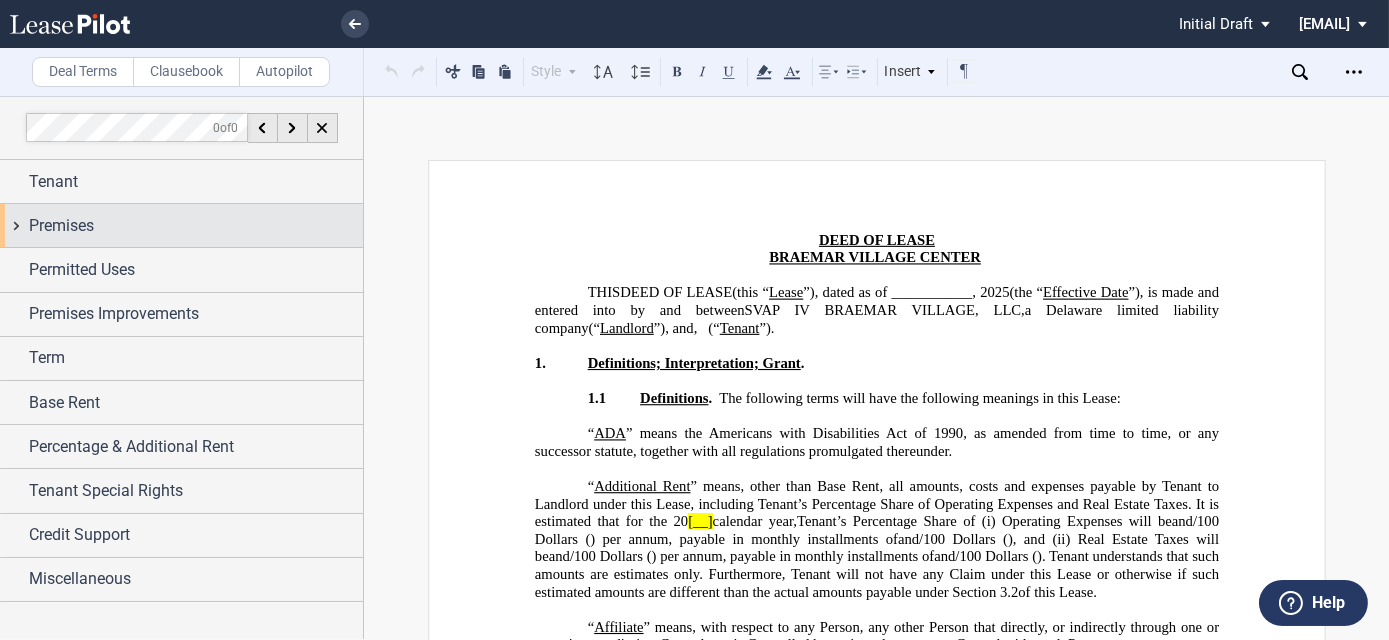 click on "Premises" at bounding box center (181, 225) 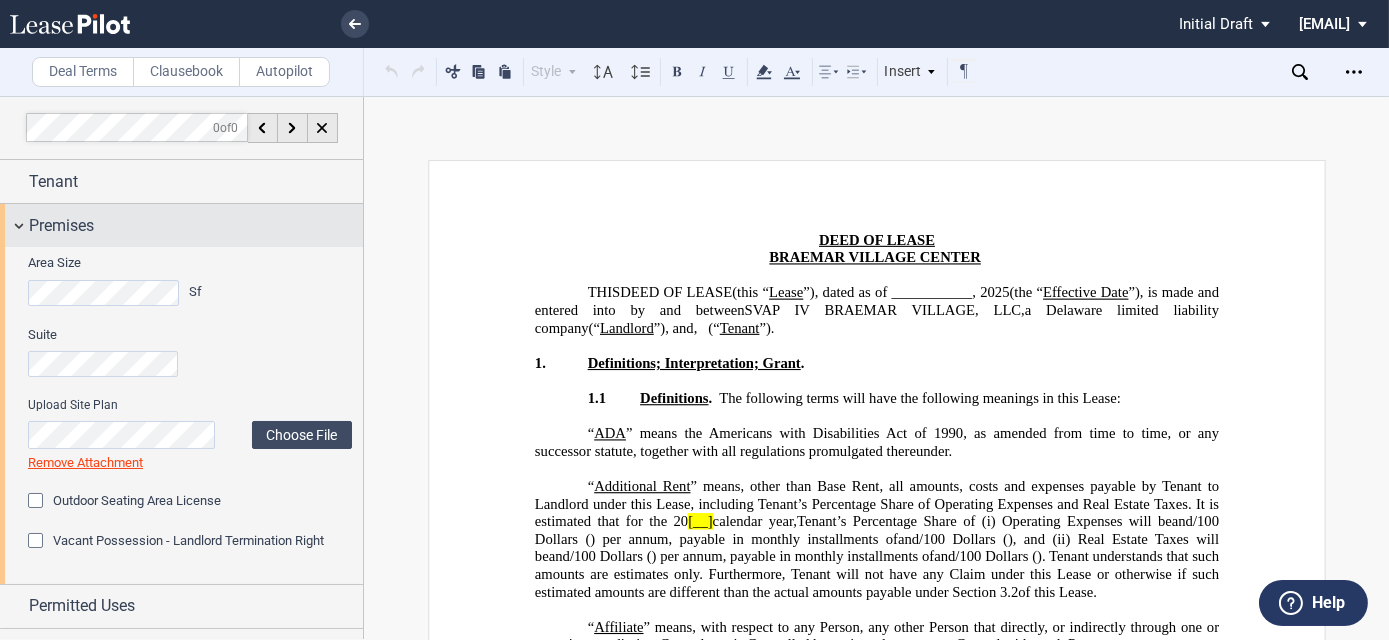 click on "Premises" at bounding box center (181, 225) 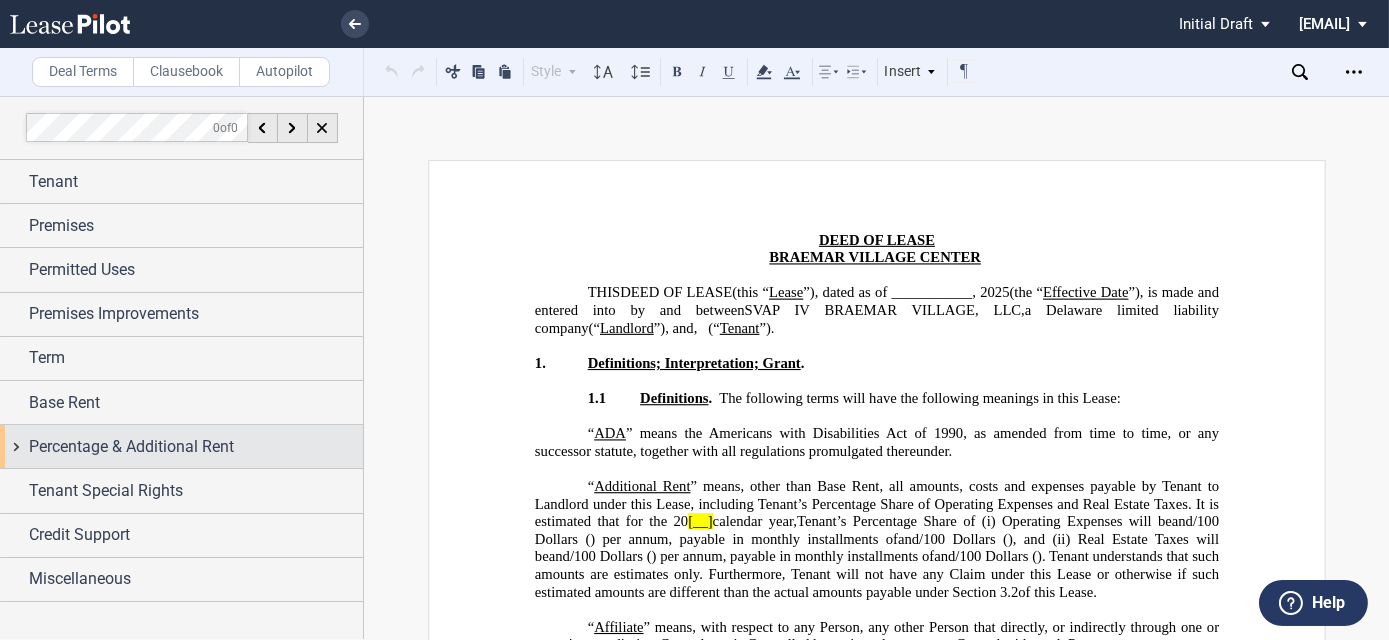 click on "Percentage & Additional Rent" at bounding box center (131, 447) 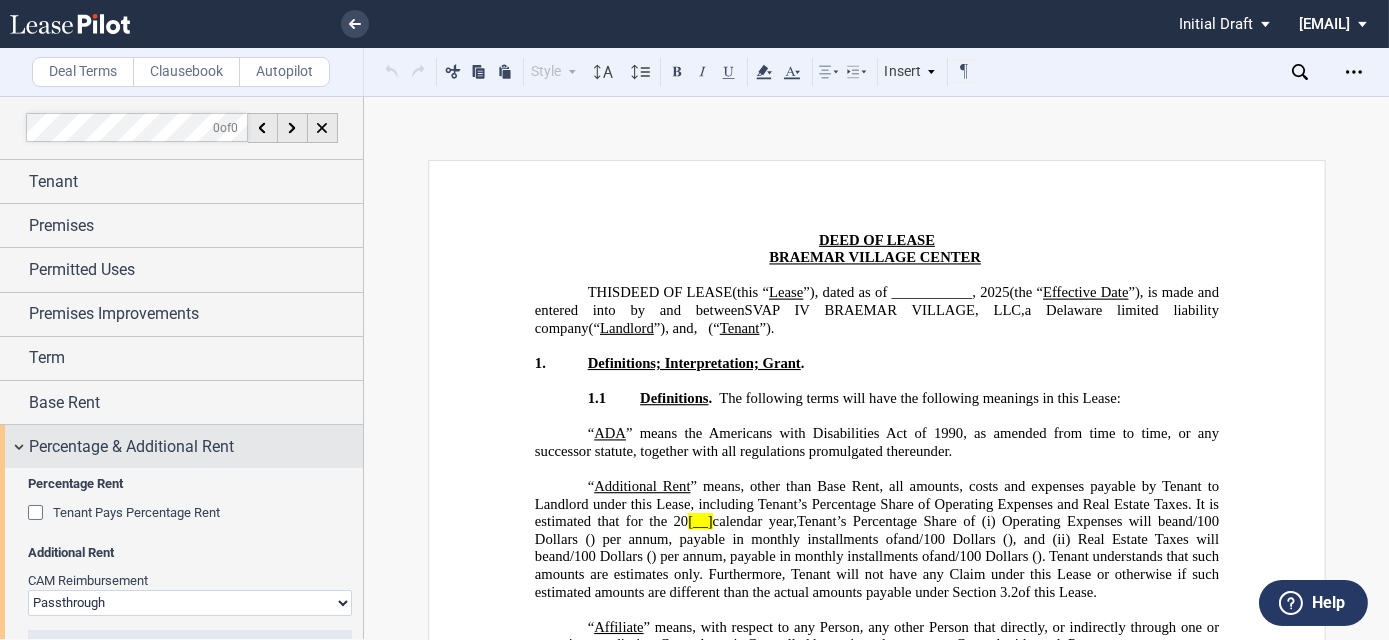 click on "Percentage & Additional Rent" at bounding box center (131, 447) 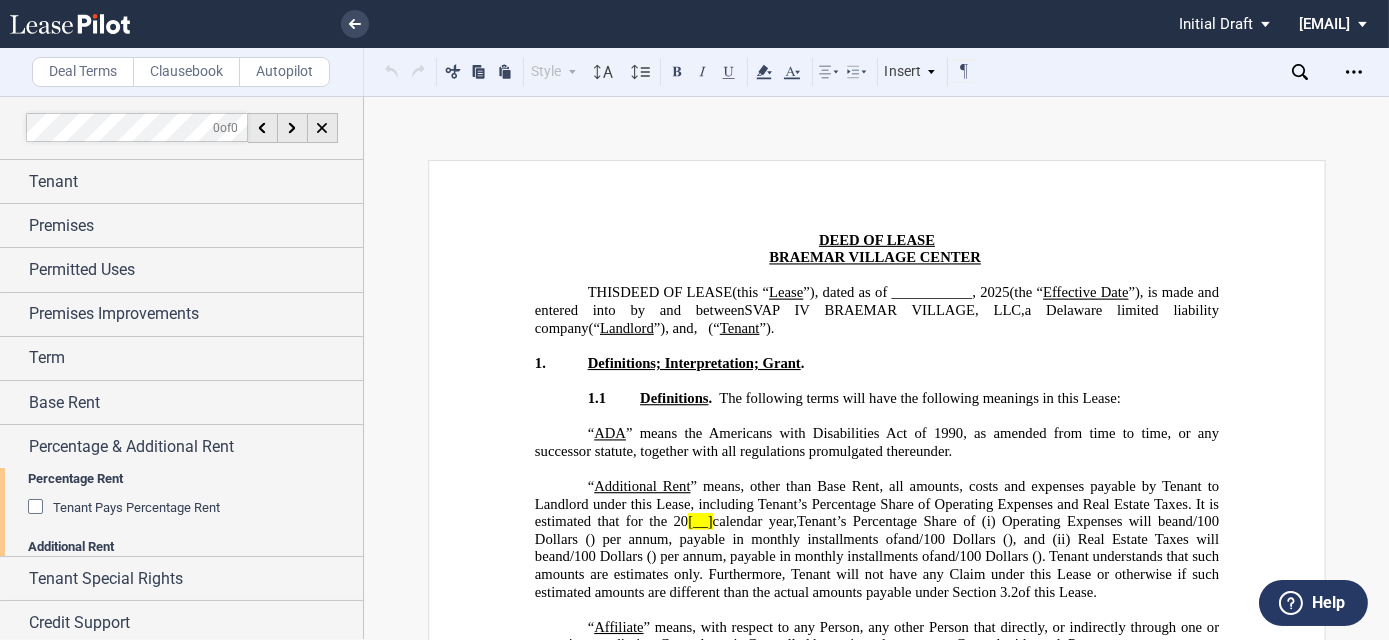 scroll, scrollTop: 0, scrollLeft: 0, axis: both 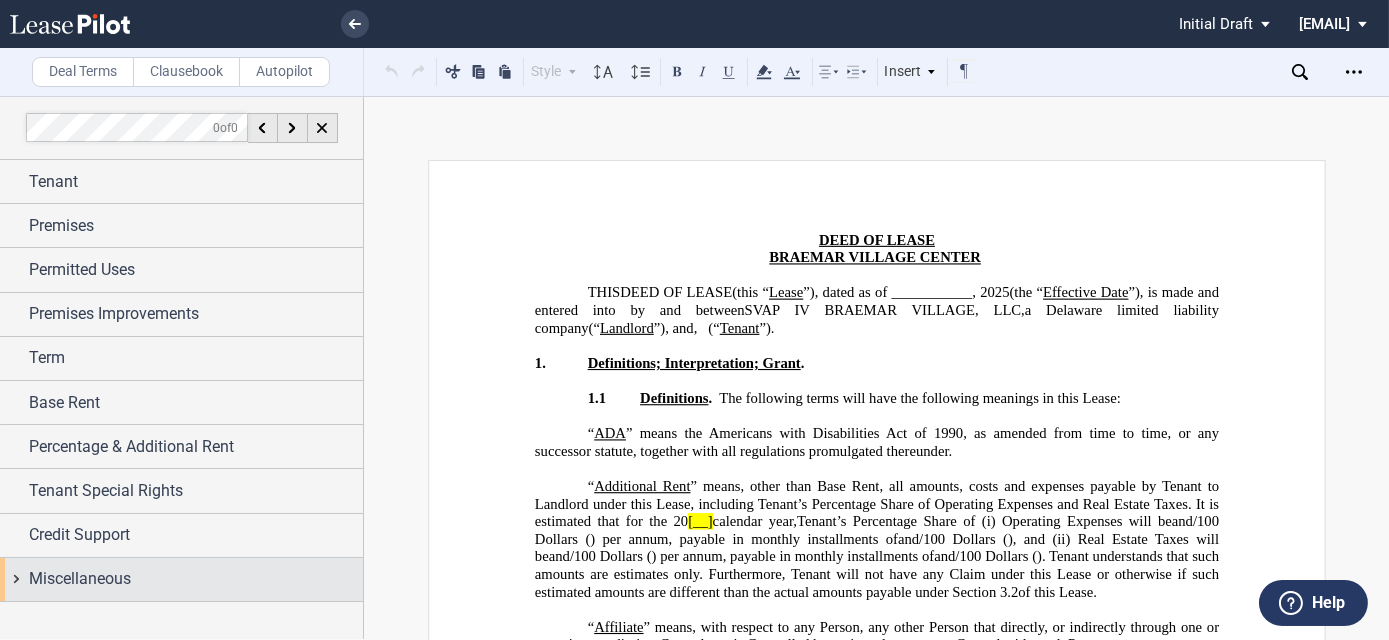 click on "Miscellaneous" at bounding box center [181, 579] 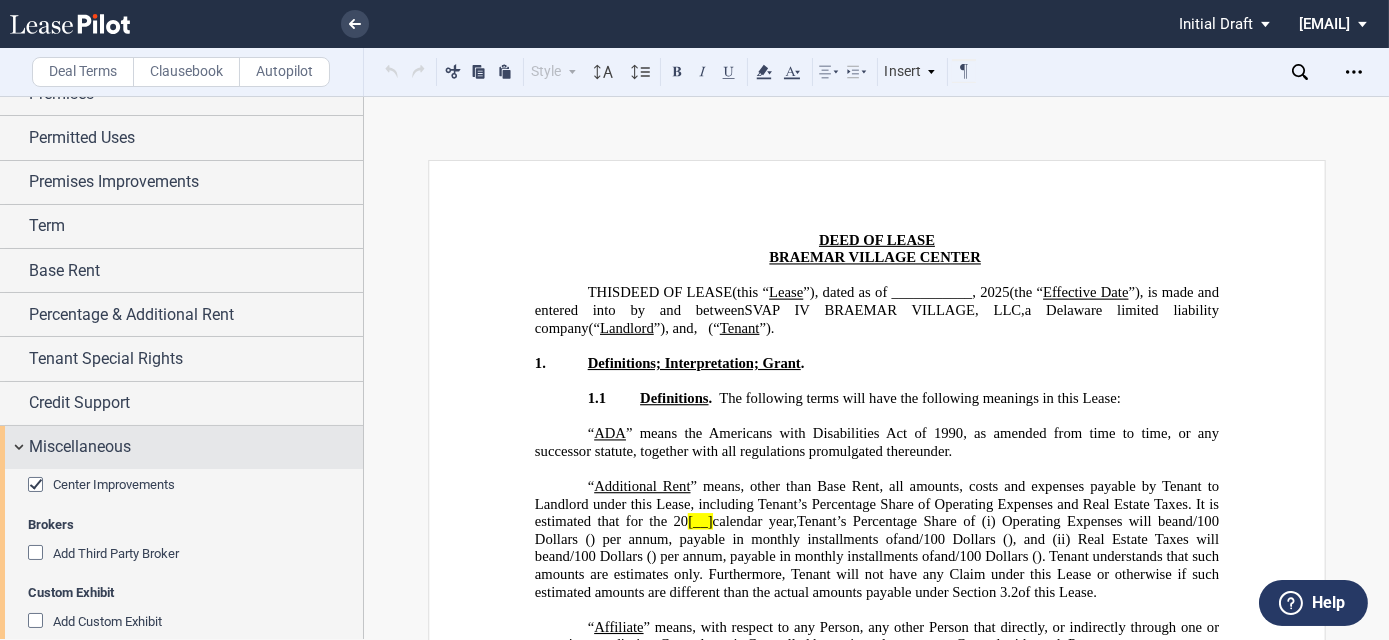 scroll, scrollTop: 154, scrollLeft: 0, axis: vertical 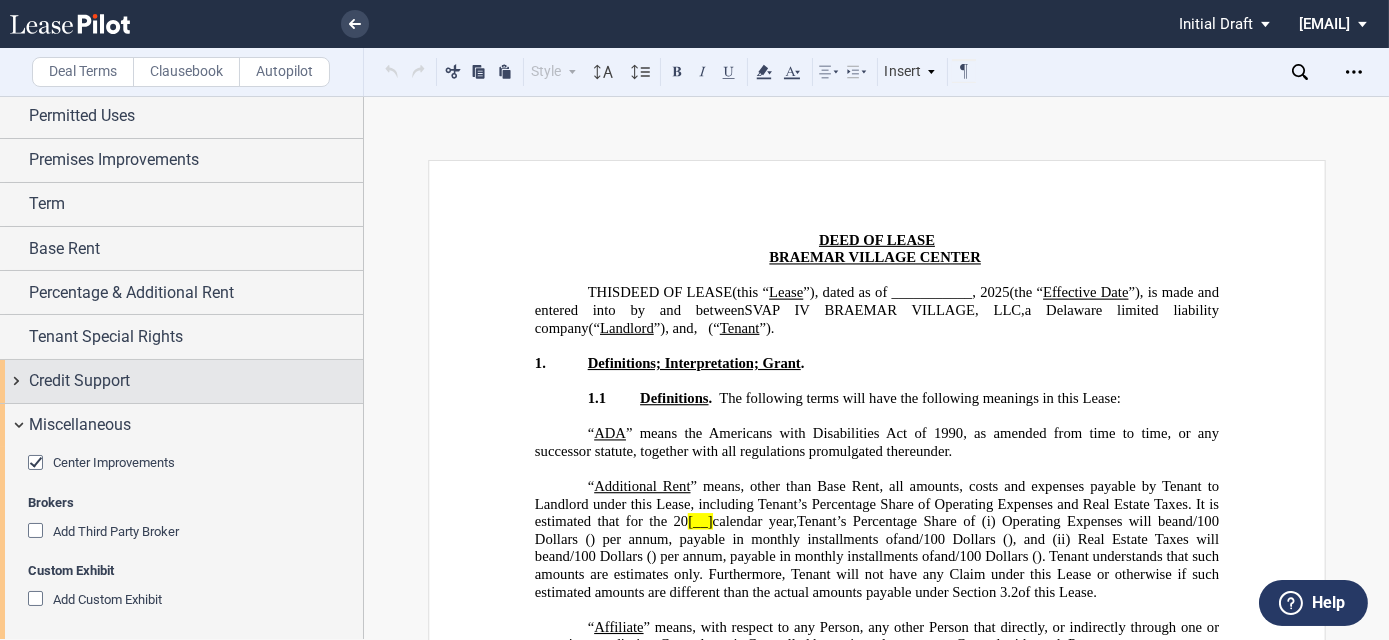 click on "Credit Support" at bounding box center (79, 381) 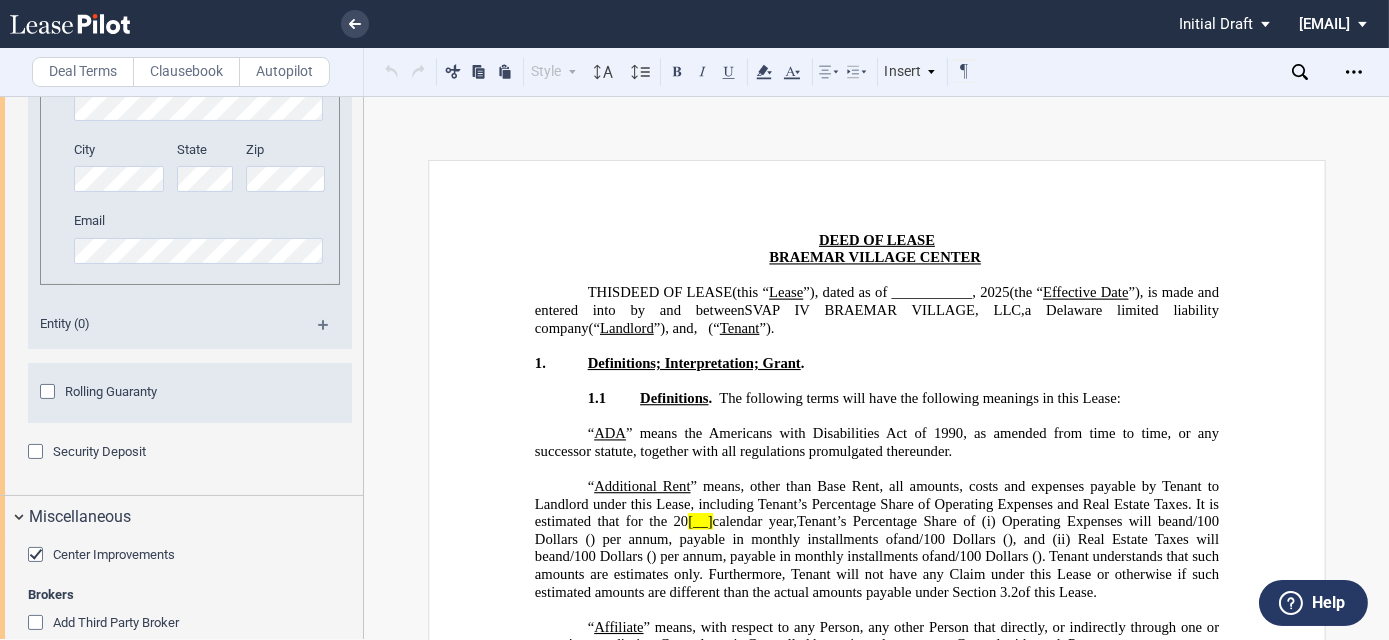 scroll, scrollTop: 791, scrollLeft: 0, axis: vertical 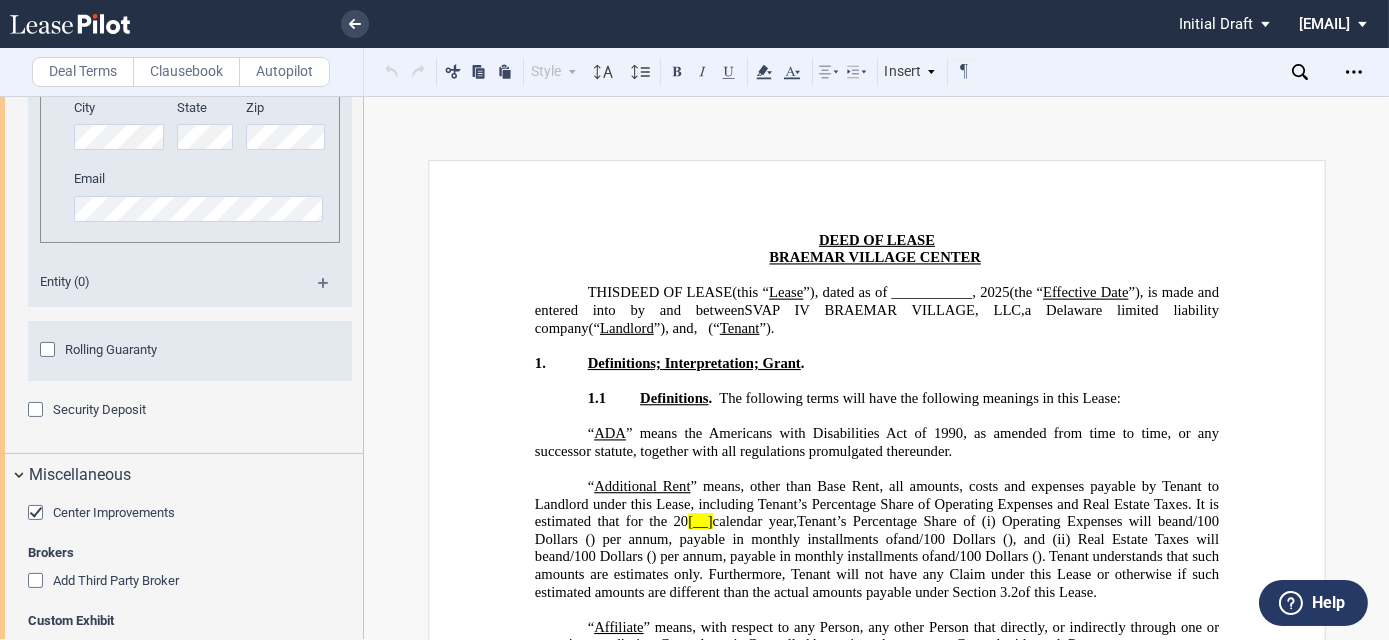click 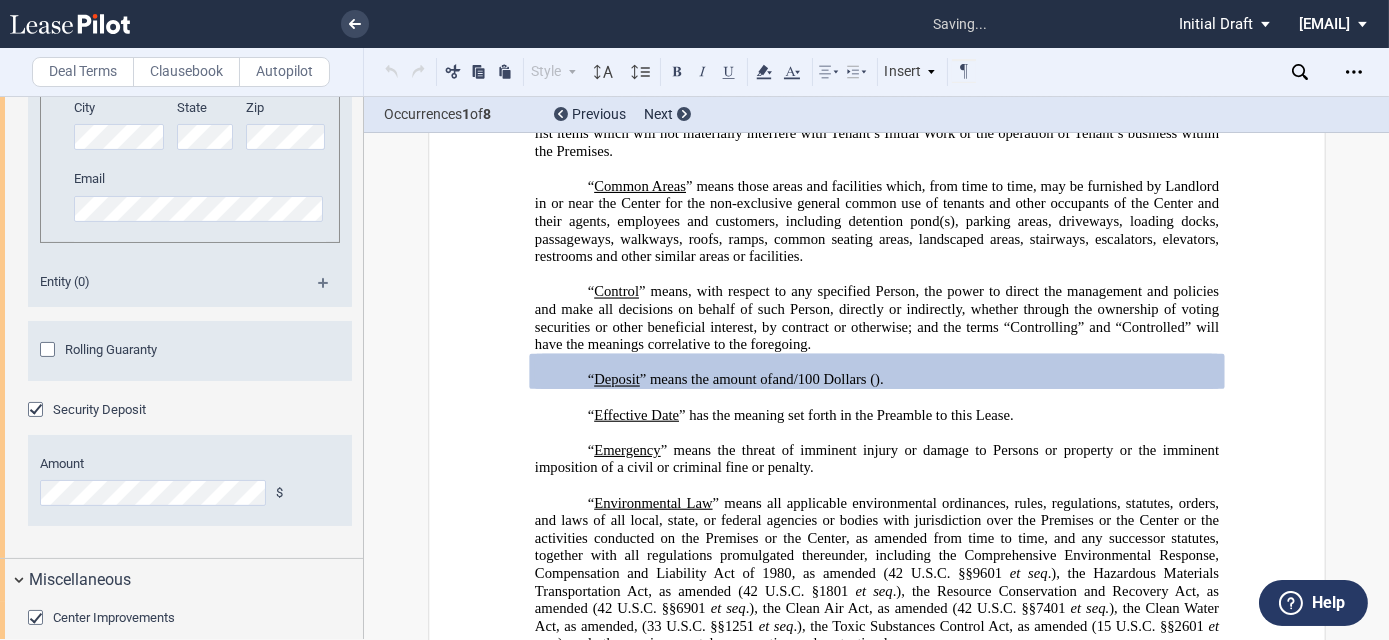 scroll, scrollTop: 1557, scrollLeft: 0, axis: vertical 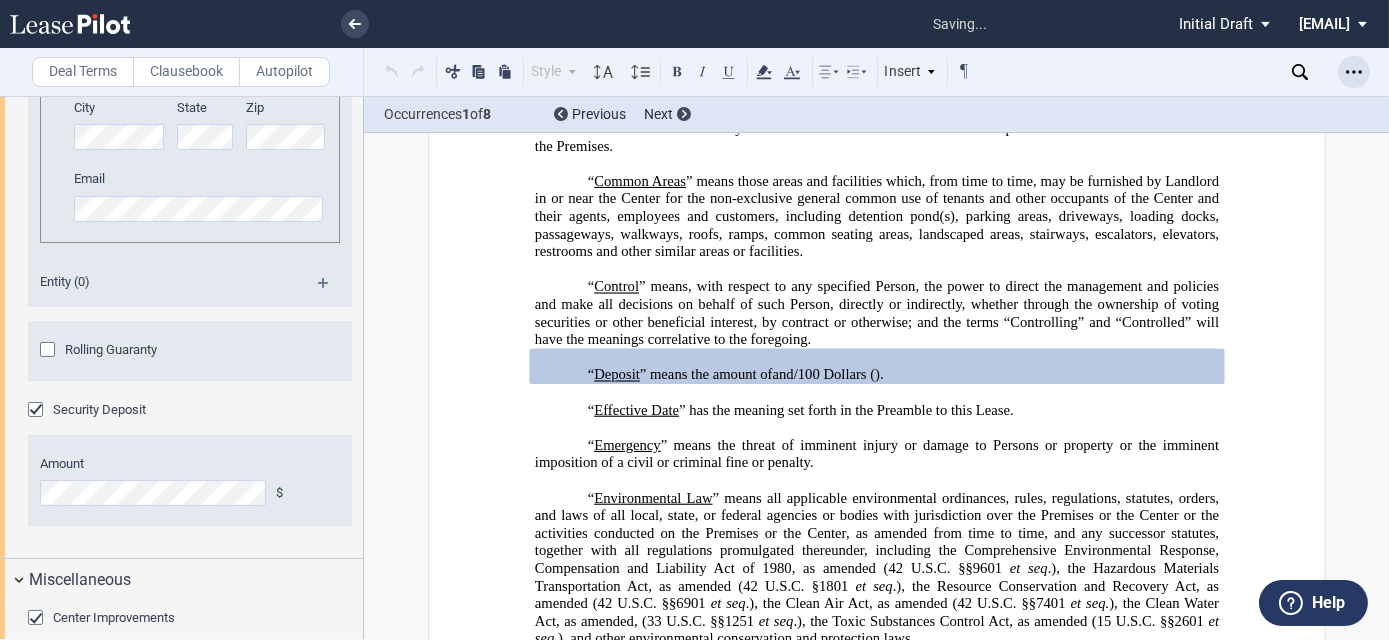 click 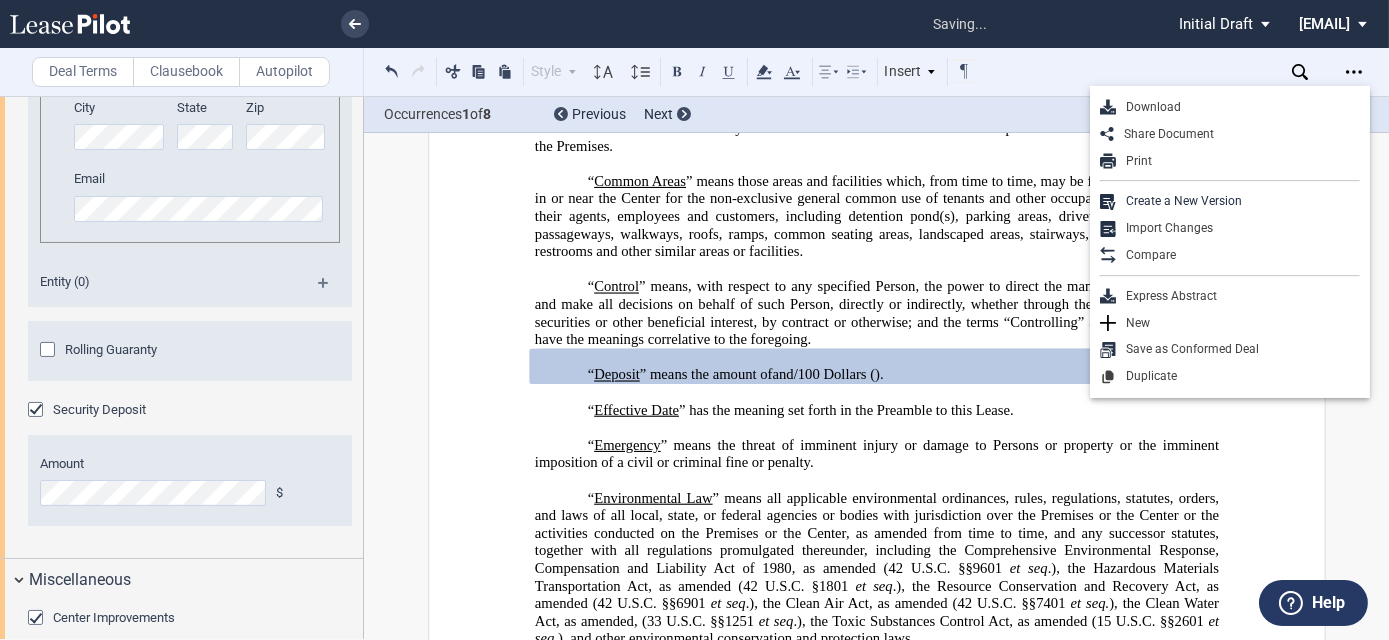 click on "Download" at bounding box center [1238, 107] 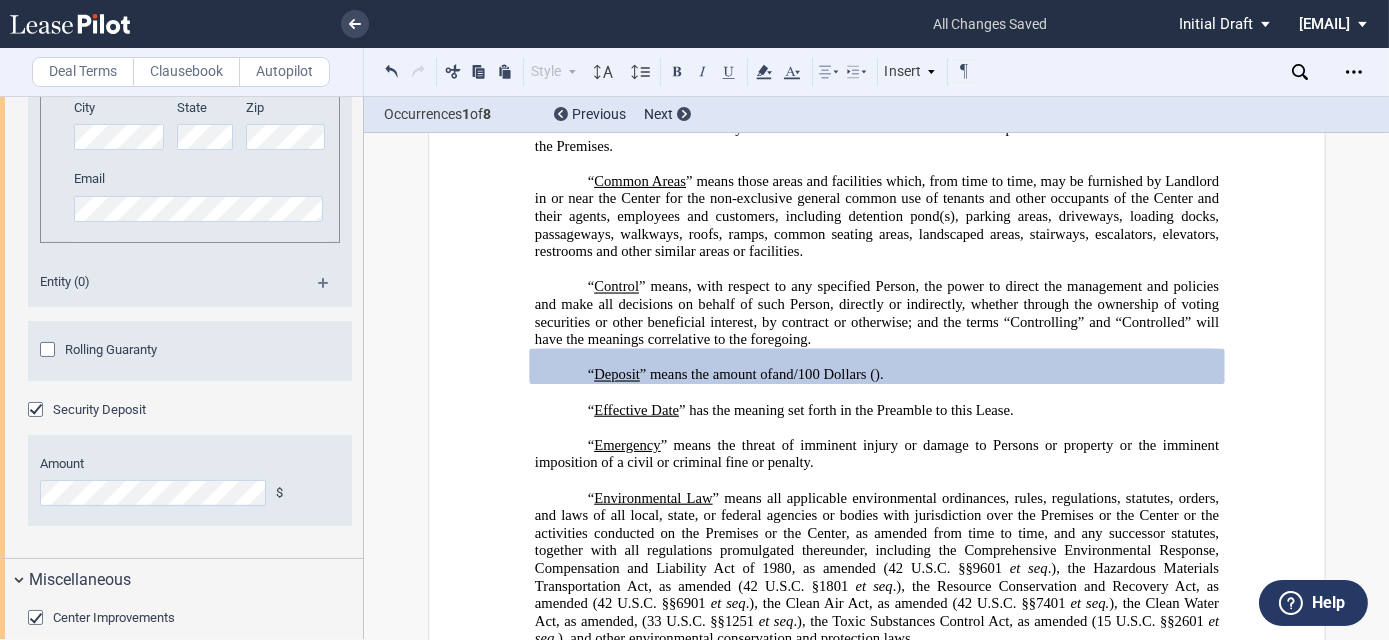 drag, startPoint x: 1346, startPoint y: 263, endPoint x: 1186, endPoint y: 271, distance: 160.19987 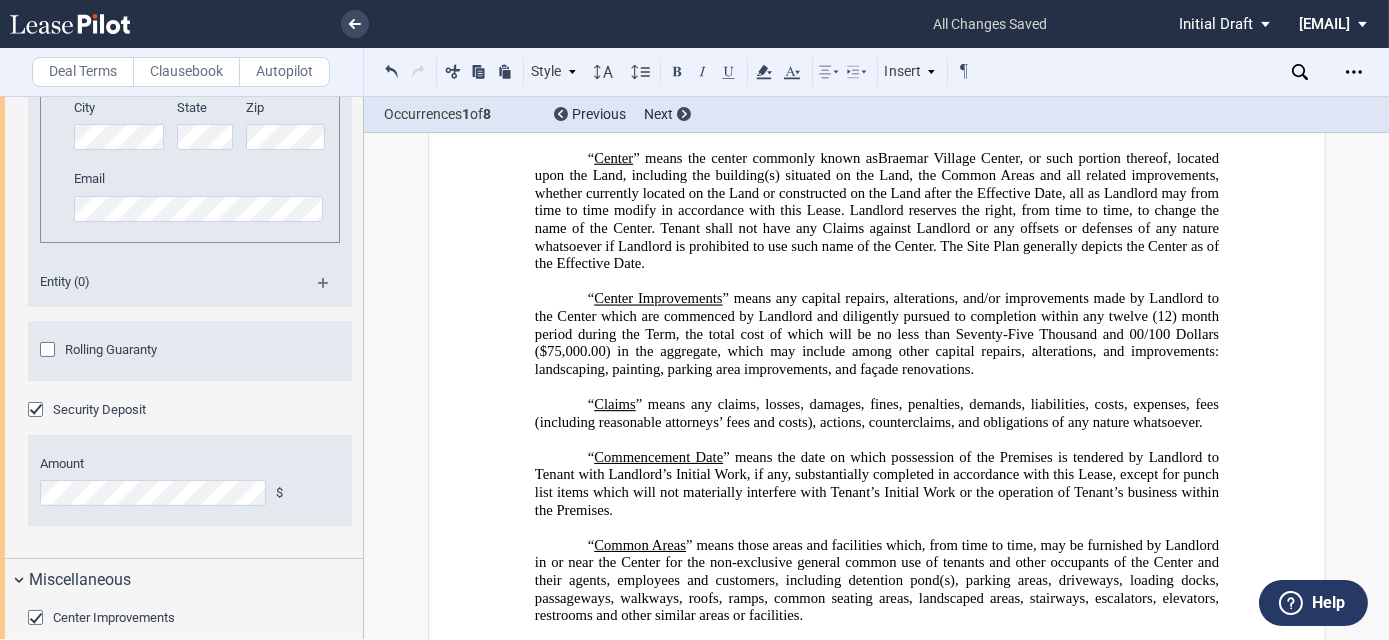 scroll, scrollTop: 920, scrollLeft: 0, axis: vertical 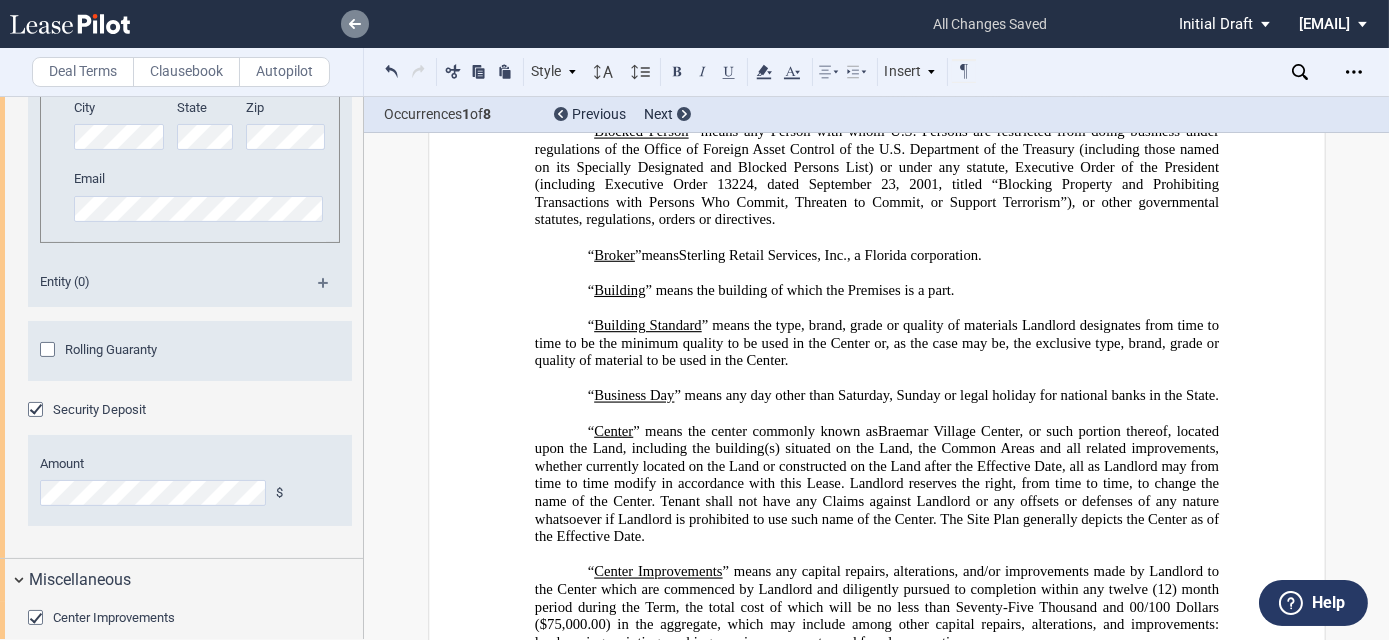 click at bounding box center [355, 24] 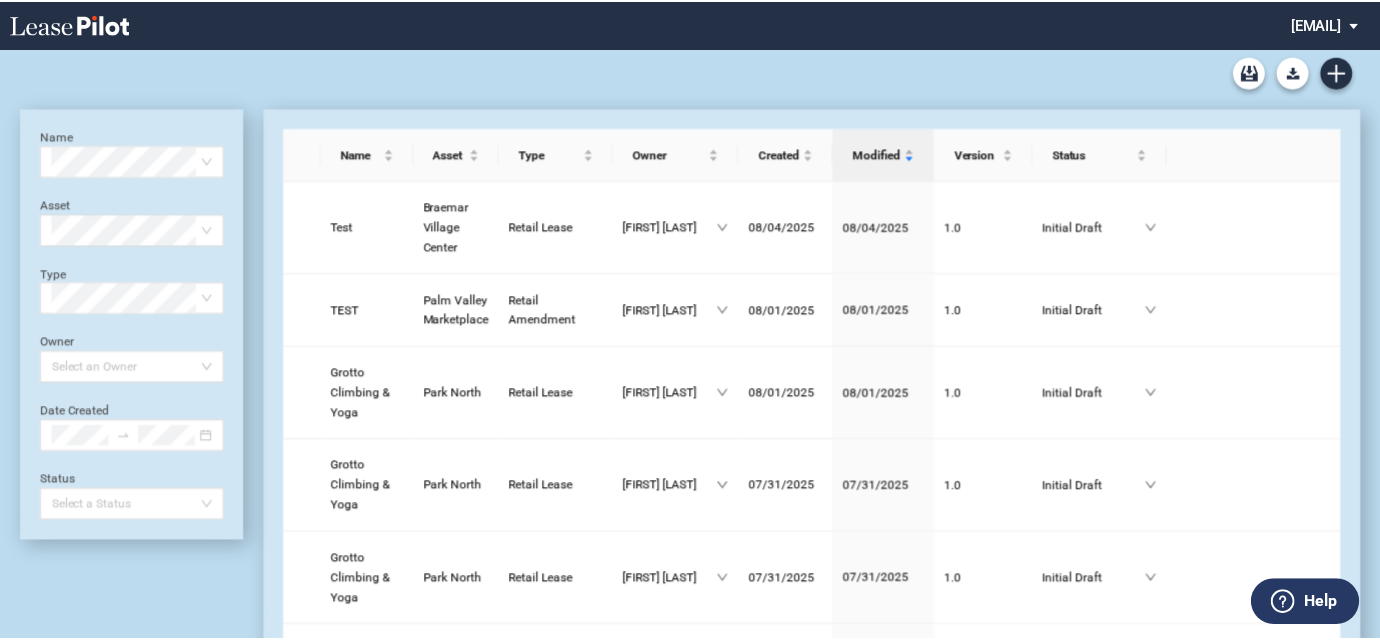 scroll, scrollTop: 0, scrollLeft: 0, axis: both 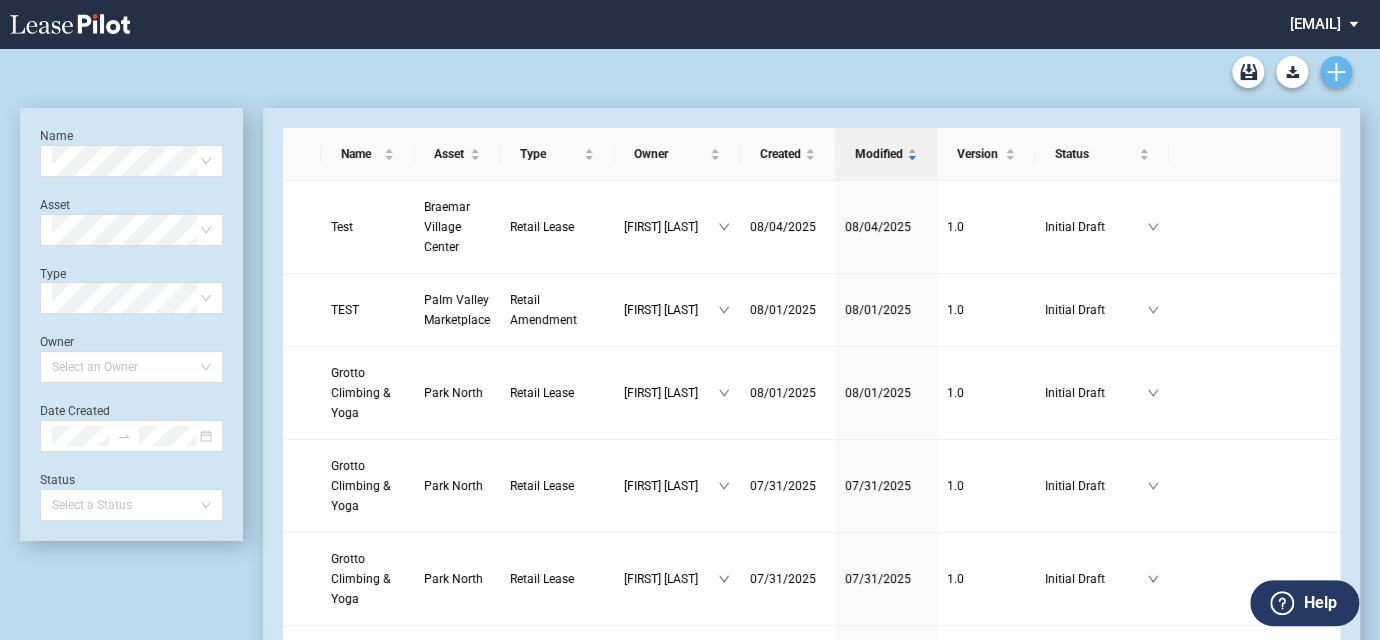 click 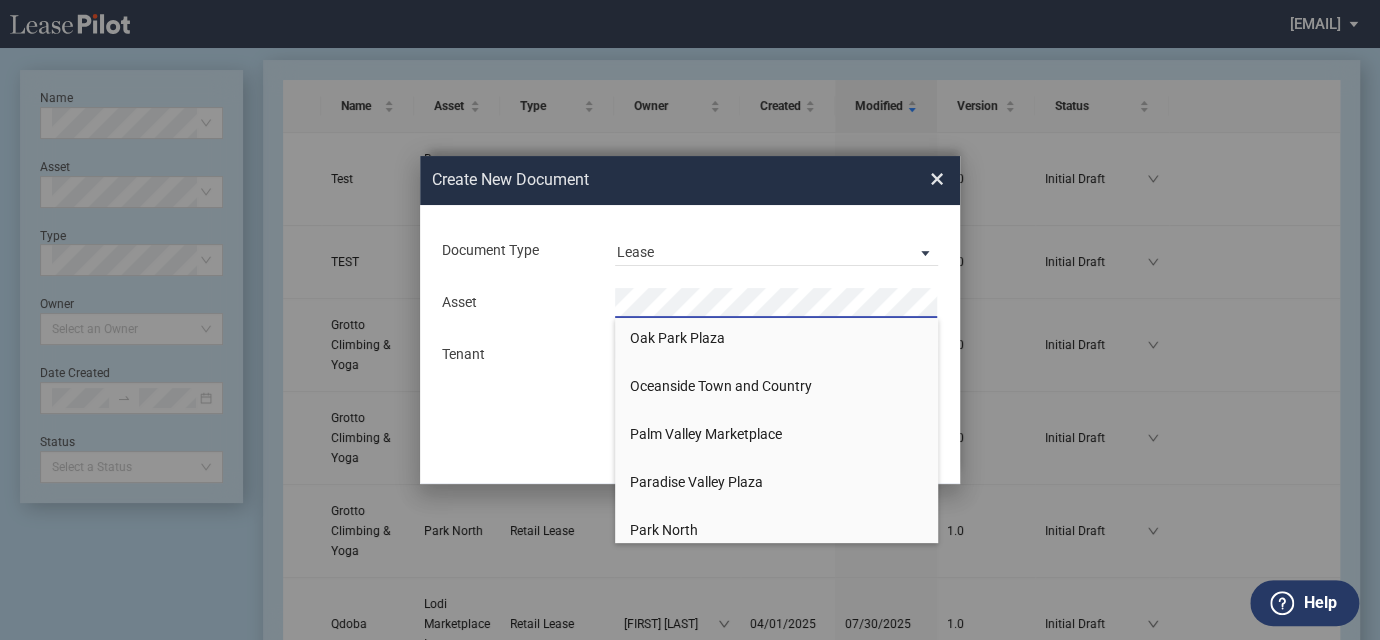scroll, scrollTop: 1272, scrollLeft: 0, axis: vertical 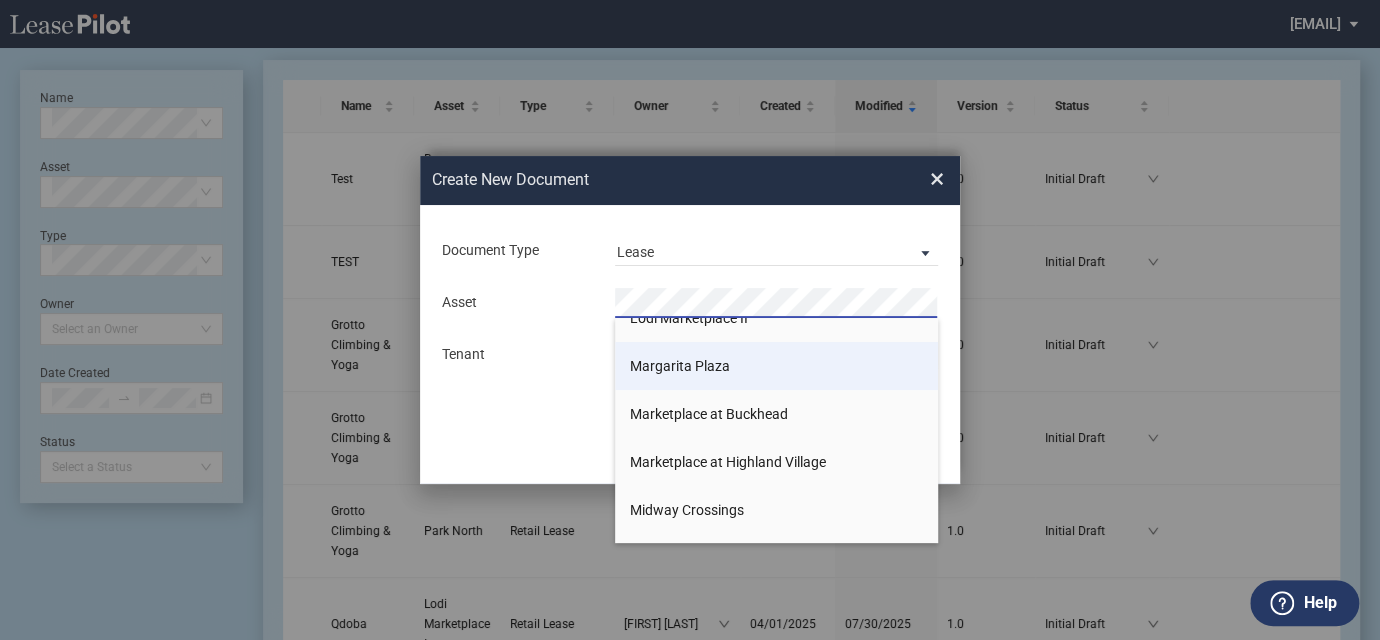click on "Margarita Plaza" at bounding box center [680, 366] 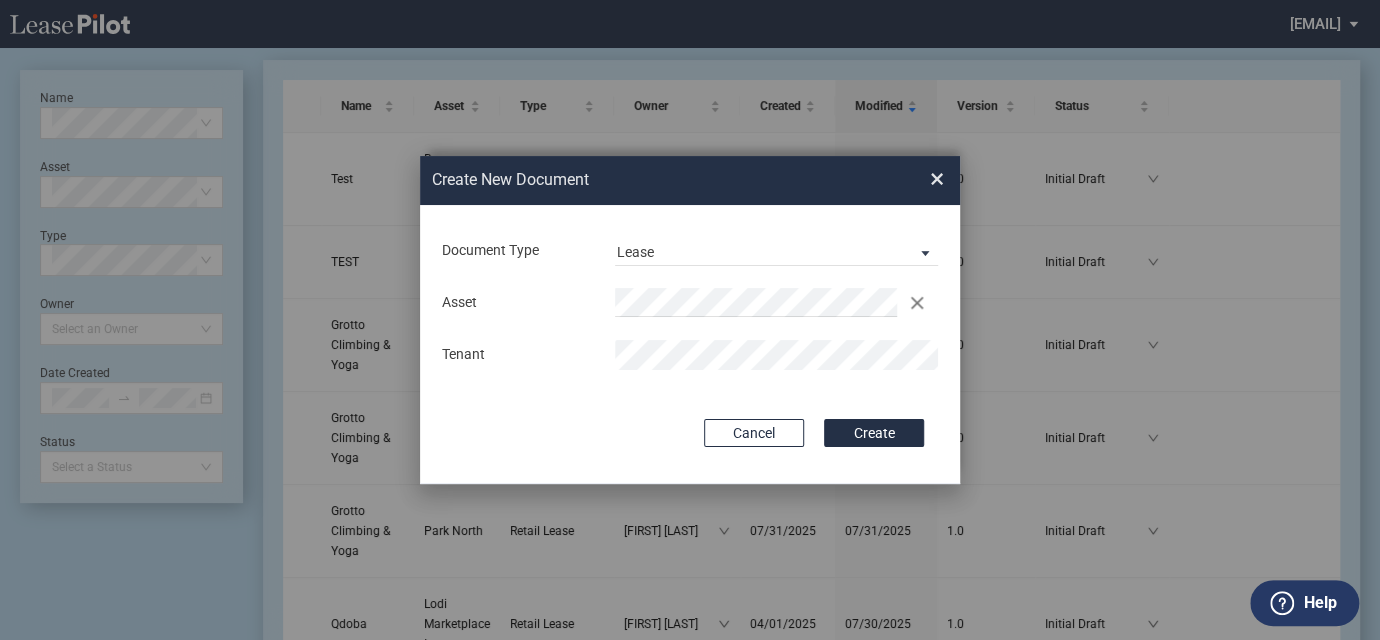 click on "Create" at bounding box center (874, 433) 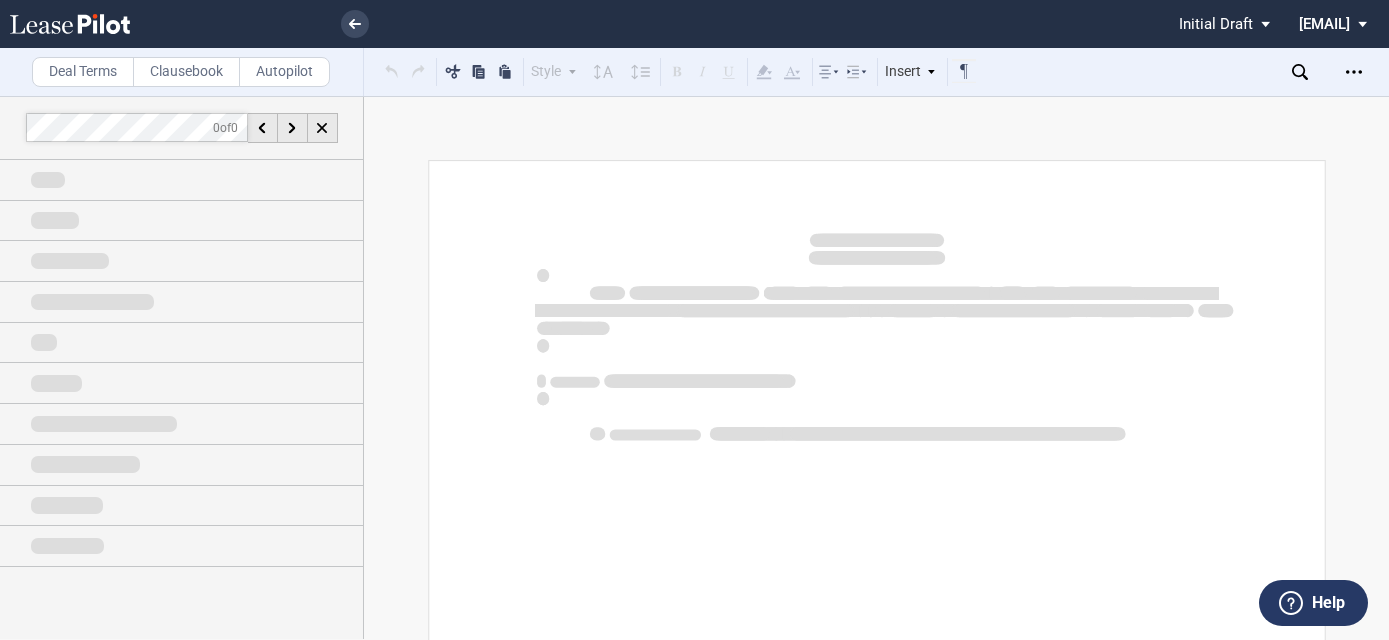 scroll, scrollTop: 0, scrollLeft: 0, axis: both 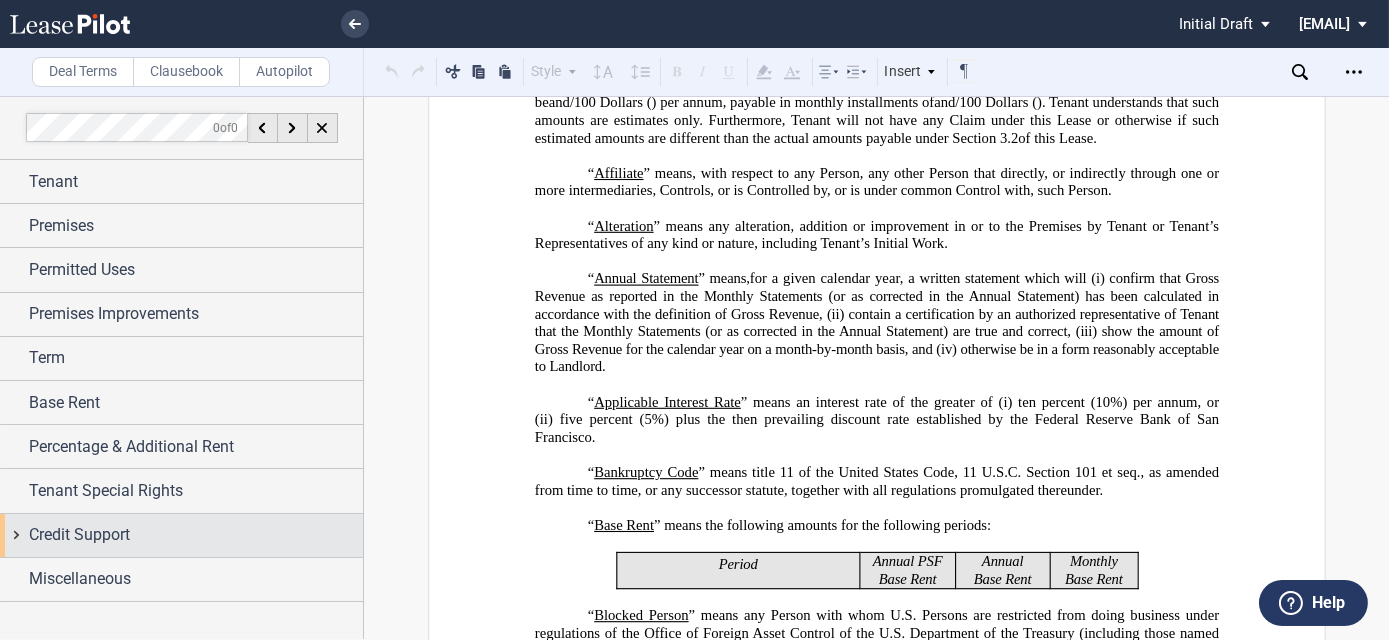 click on "Credit Support" at bounding box center (79, 535) 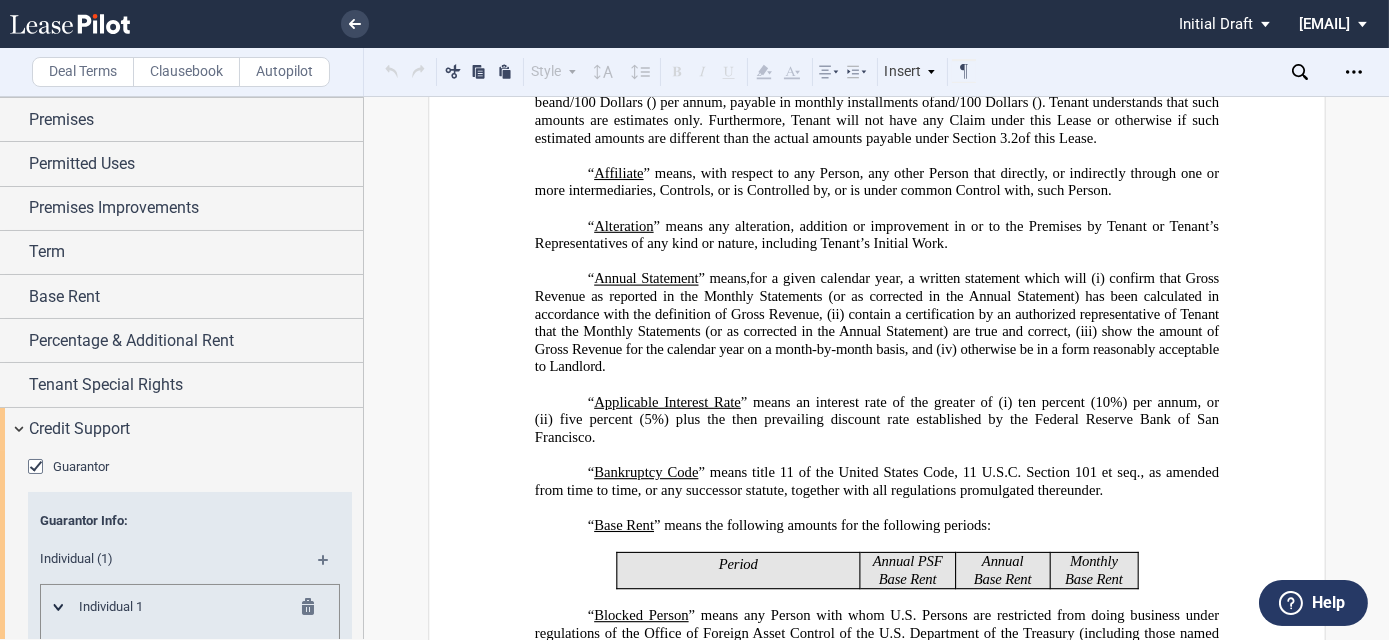scroll, scrollTop: 646, scrollLeft: 0, axis: vertical 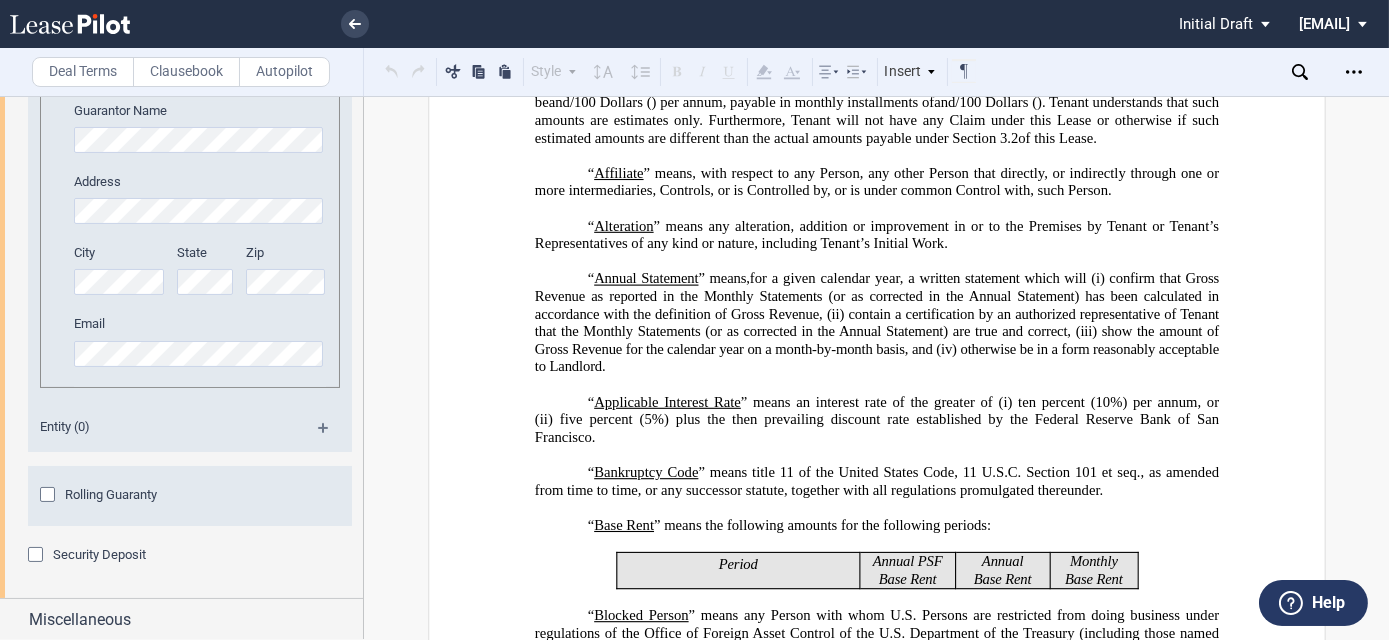 click 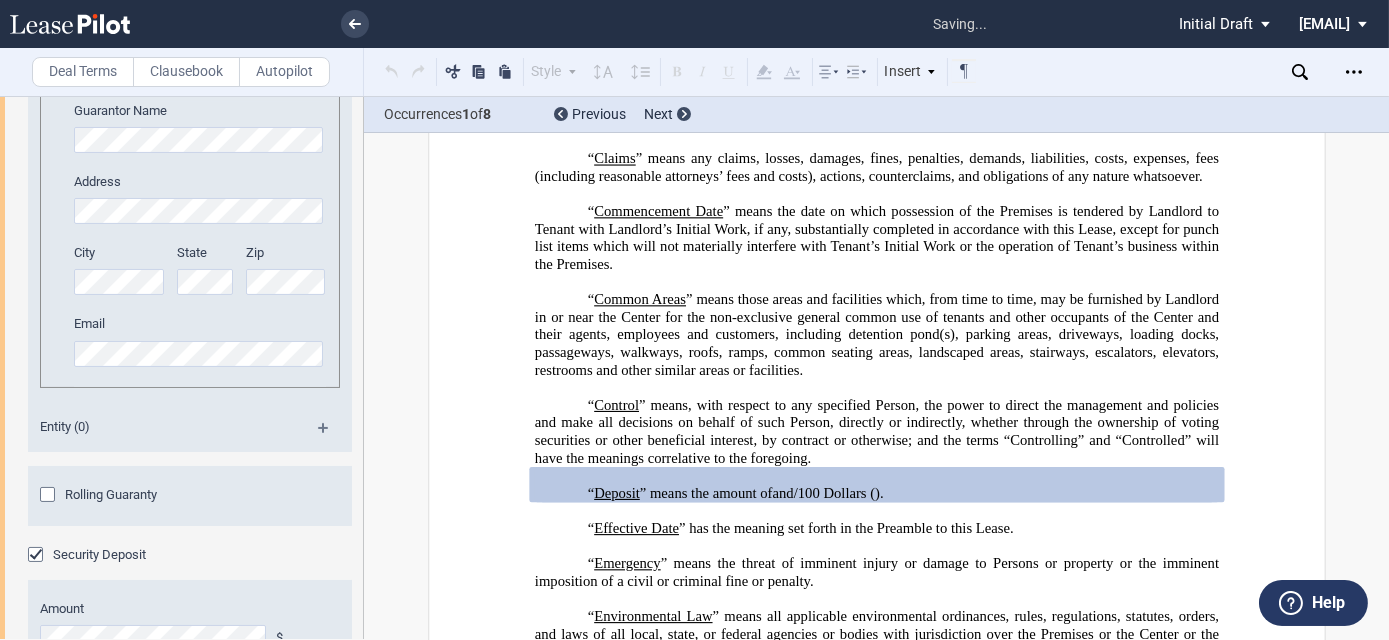 scroll, scrollTop: 1624, scrollLeft: 0, axis: vertical 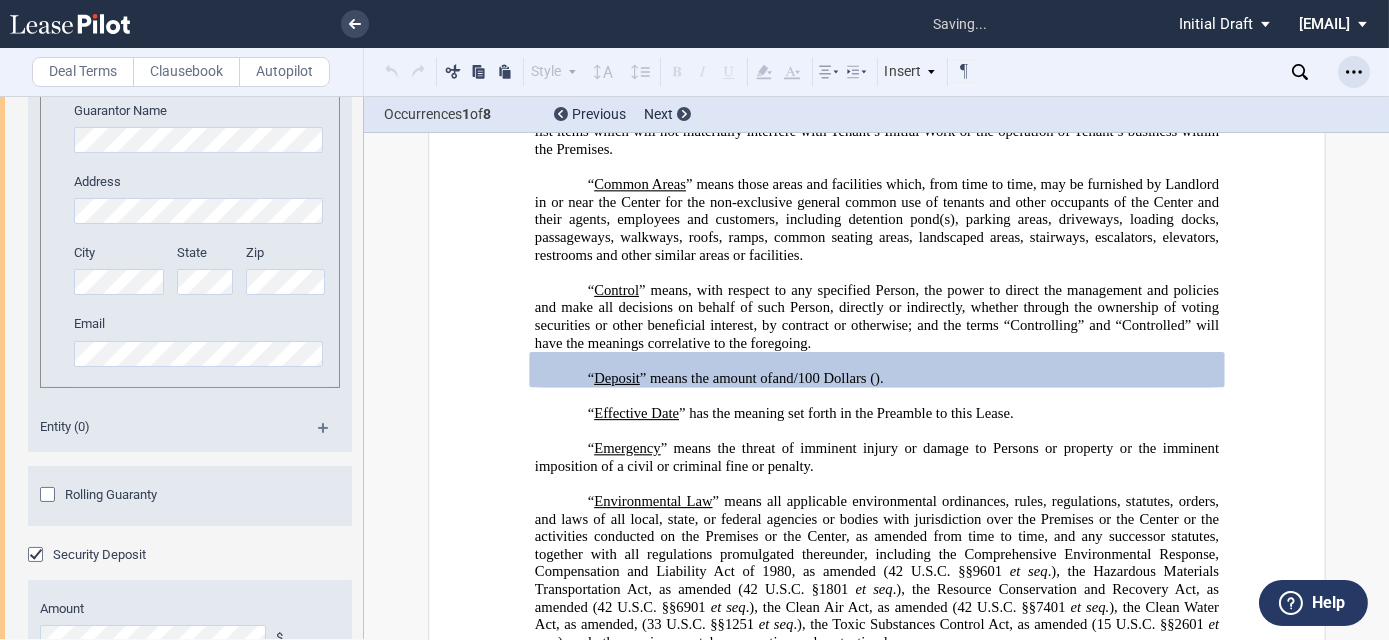 click 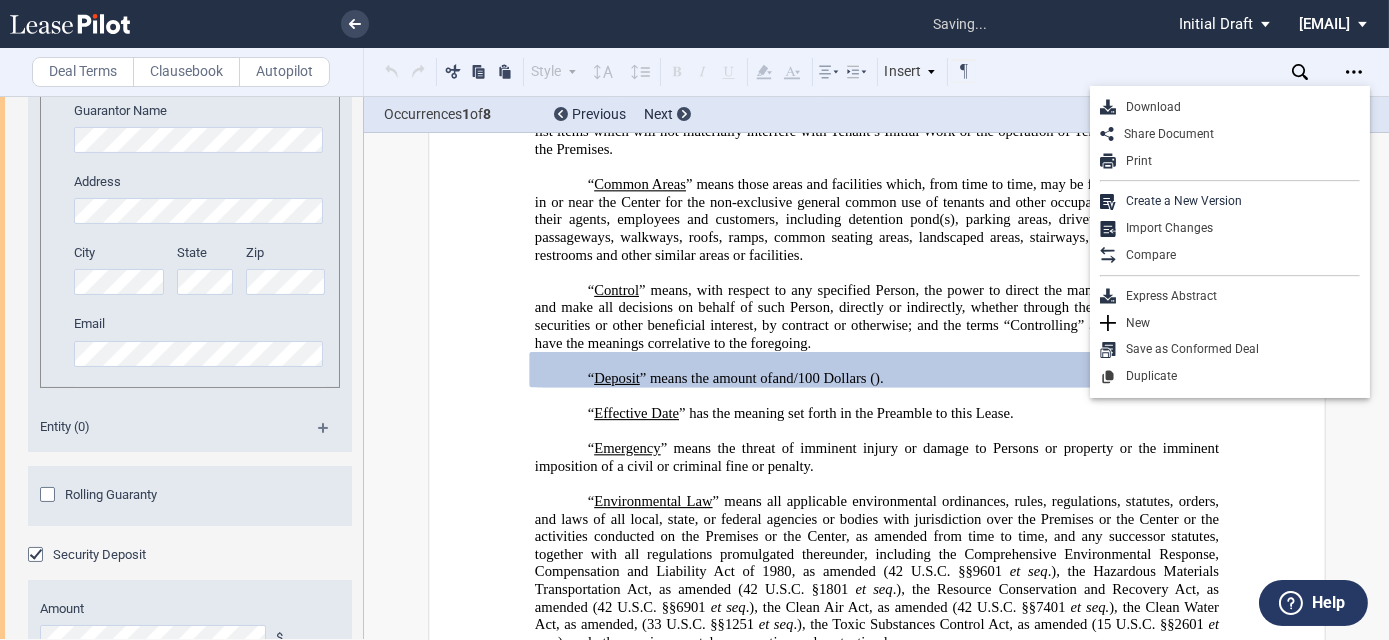 drag, startPoint x: 1126, startPoint y: 109, endPoint x: 867, endPoint y: 2, distance: 280.23206 